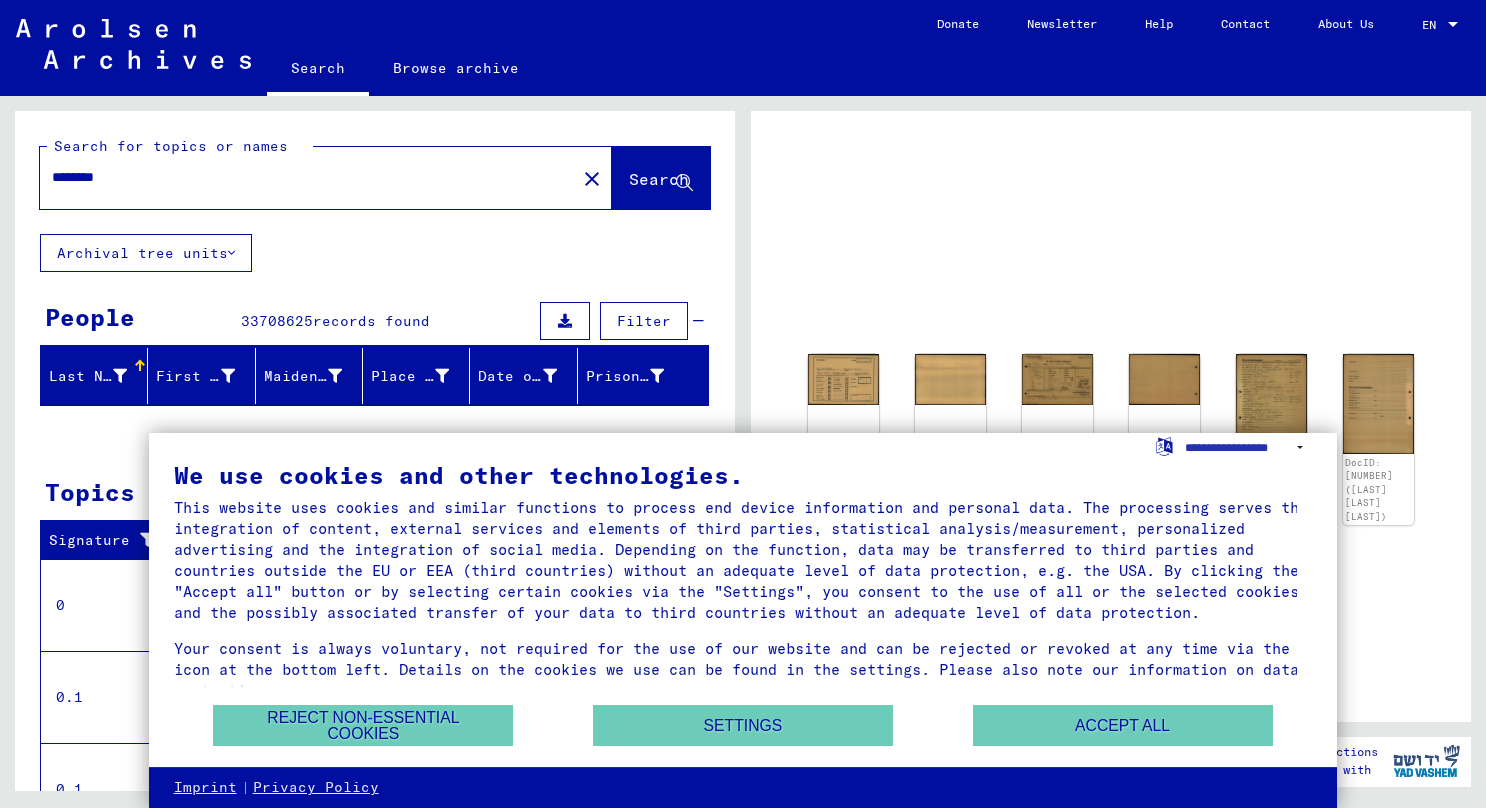 scroll, scrollTop: 0, scrollLeft: 0, axis: both 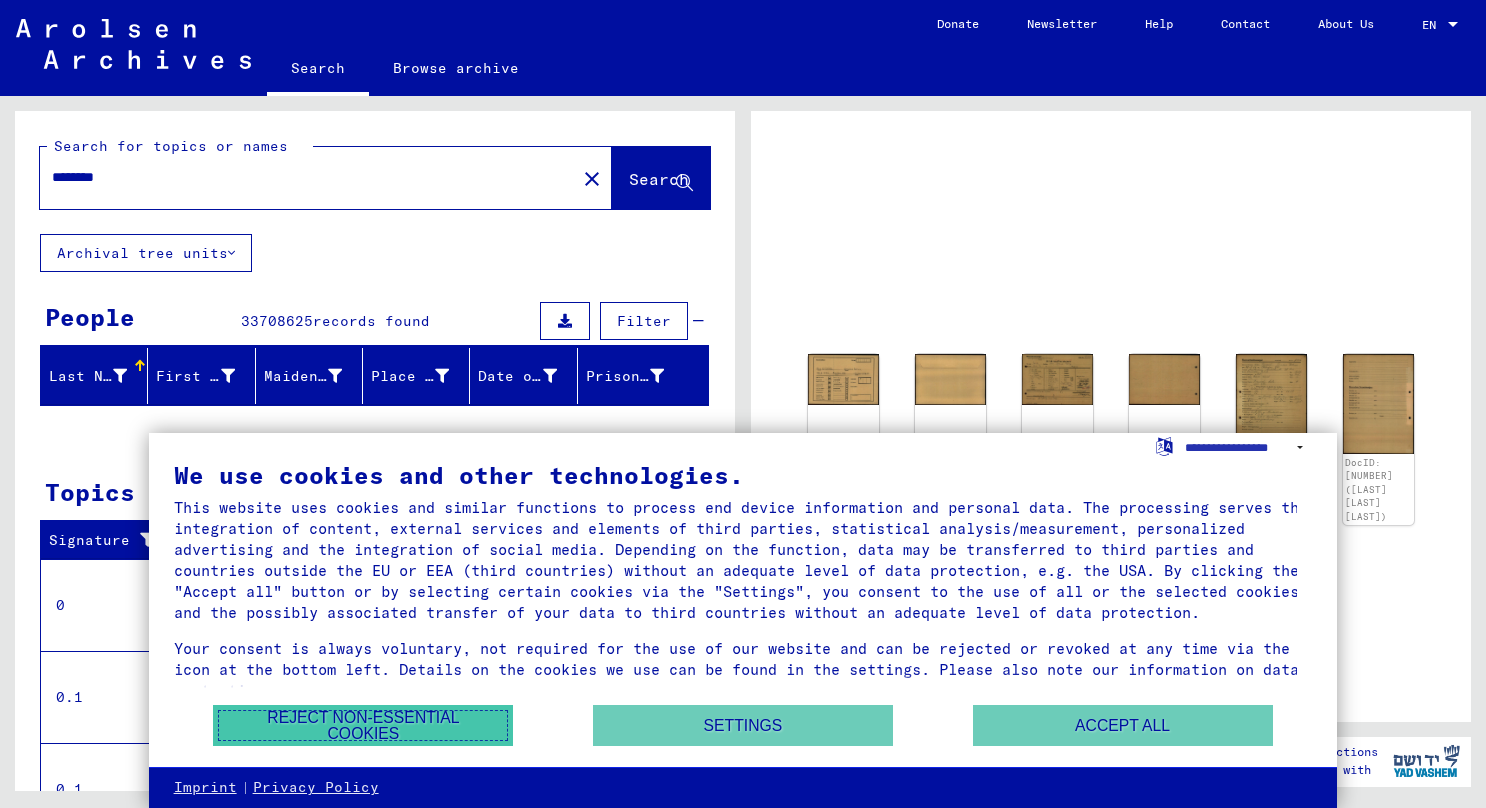 click on "Reject non-essential cookies" at bounding box center [363, 725] 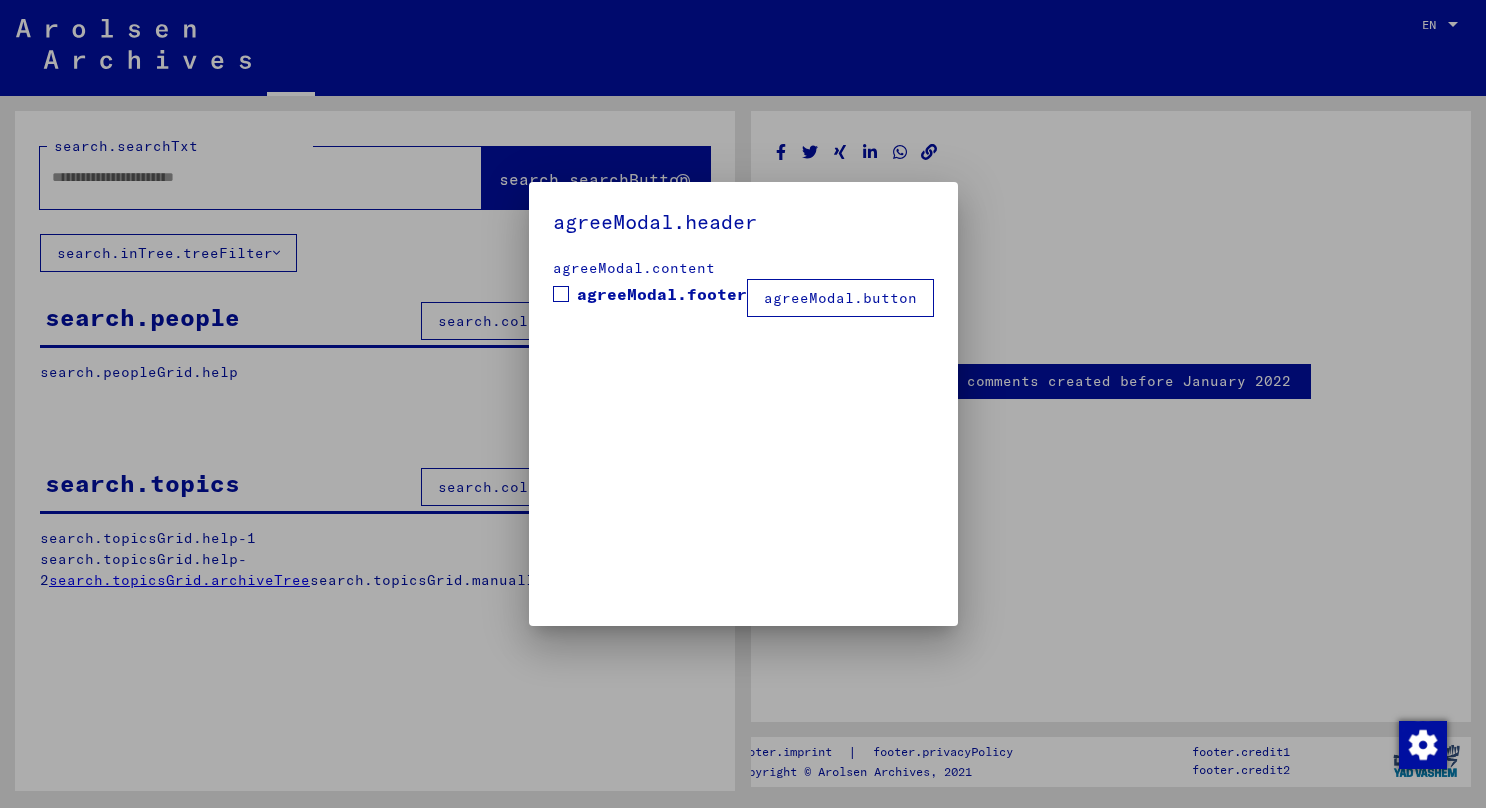 type on "********" 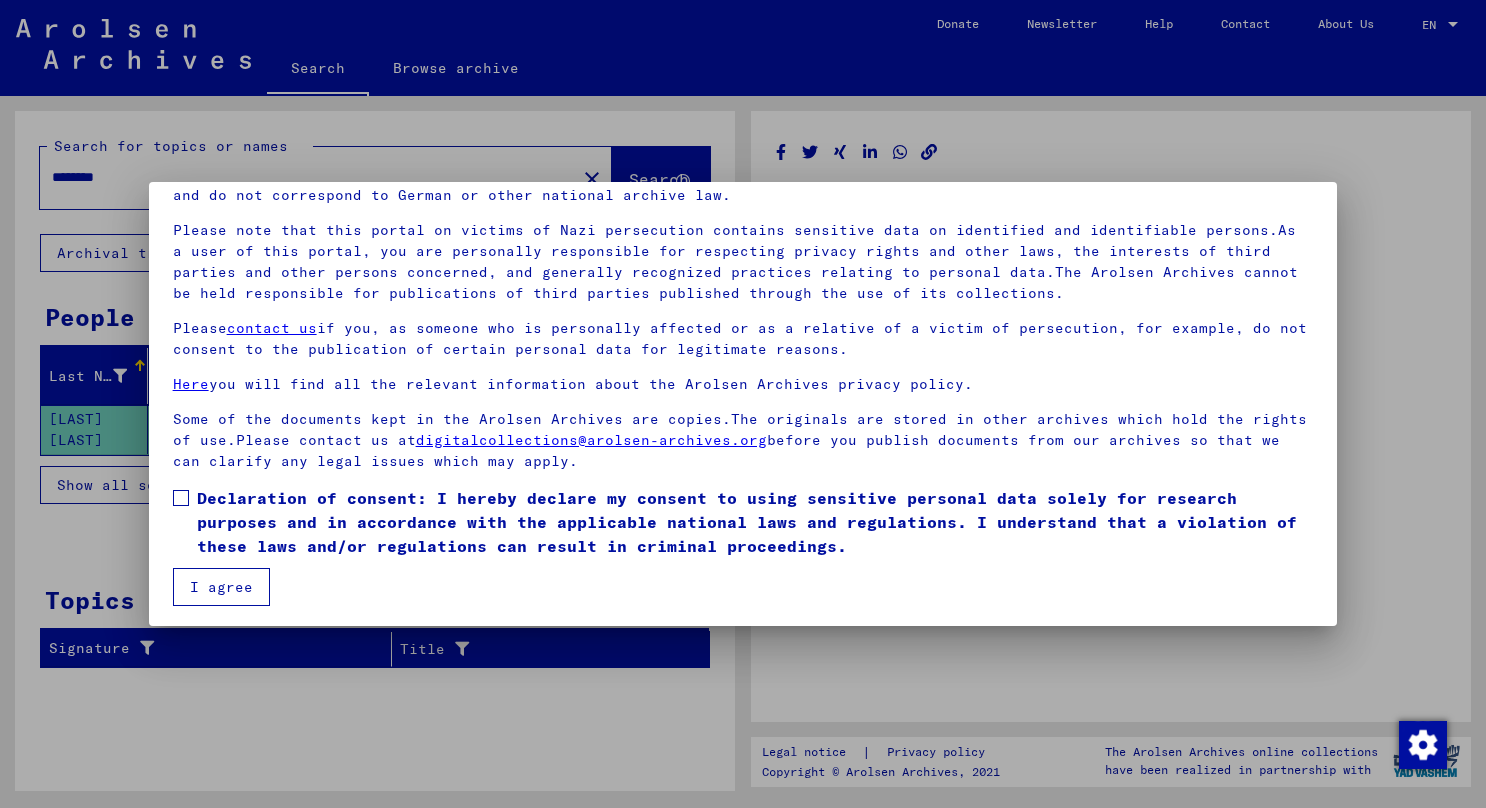 scroll, scrollTop: 110, scrollLeft: 0, axis: vertical 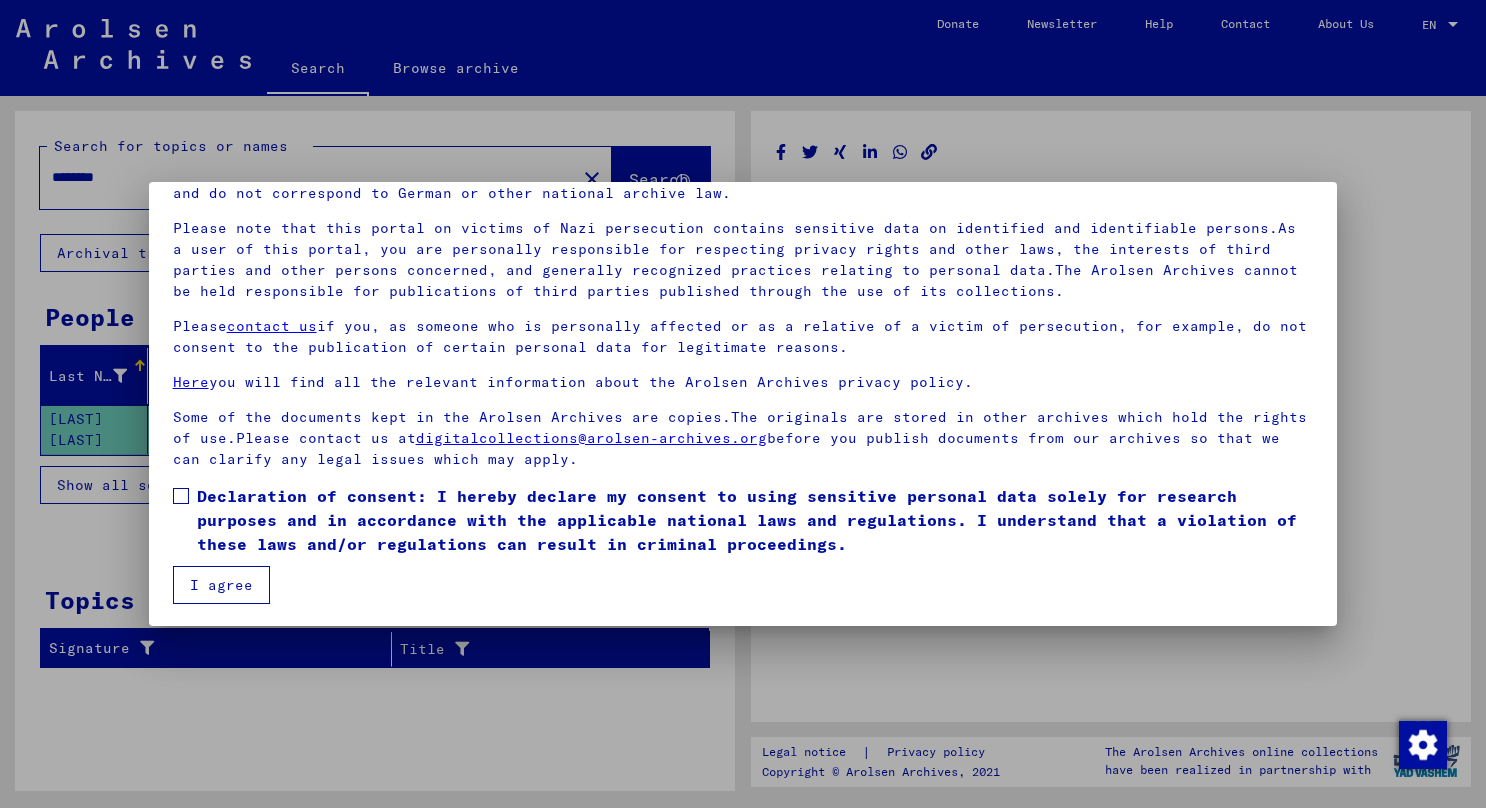 click on "I agree" at bounding box center (221, 585) 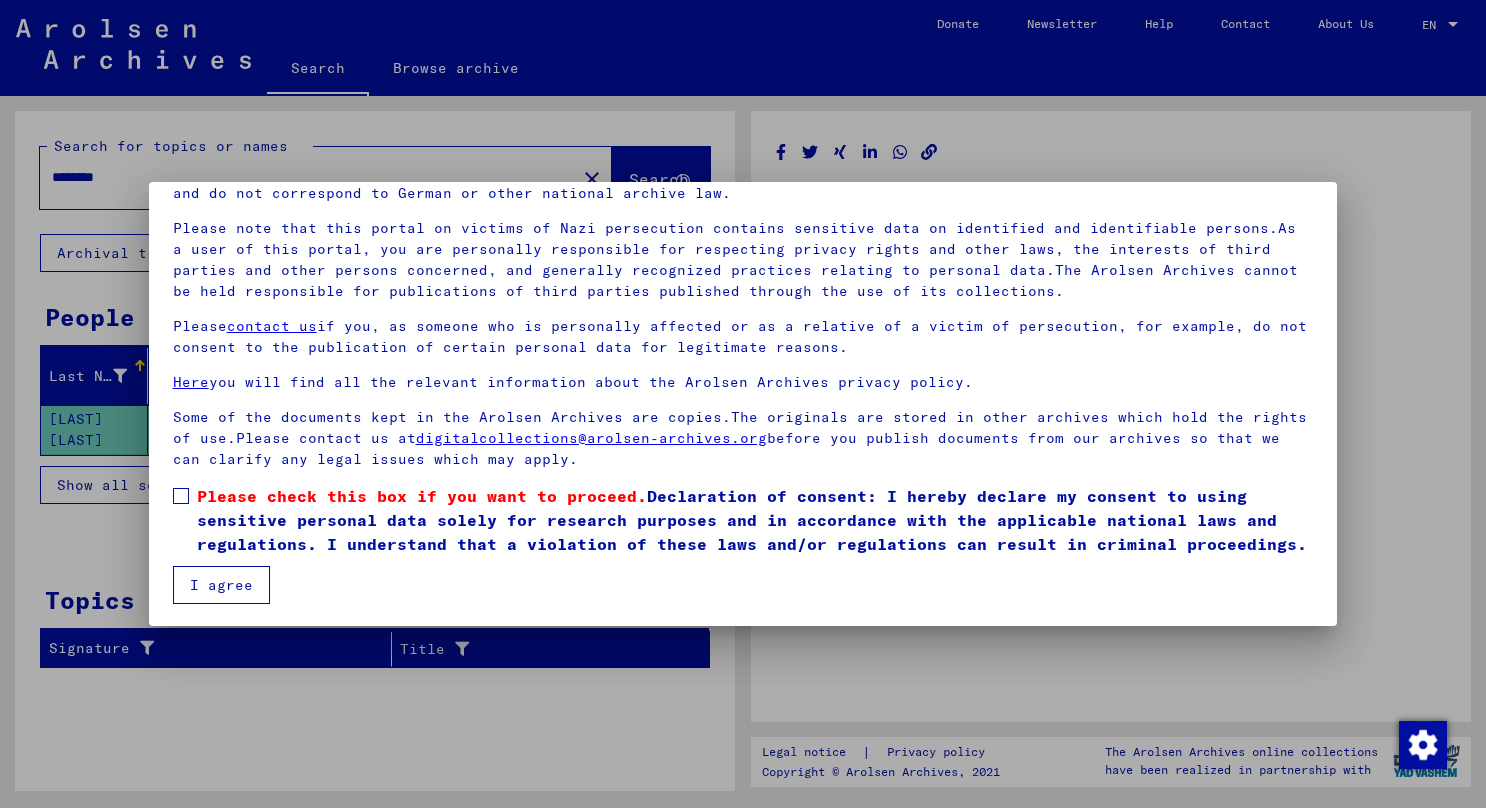 click at bounding box center [181, 496] 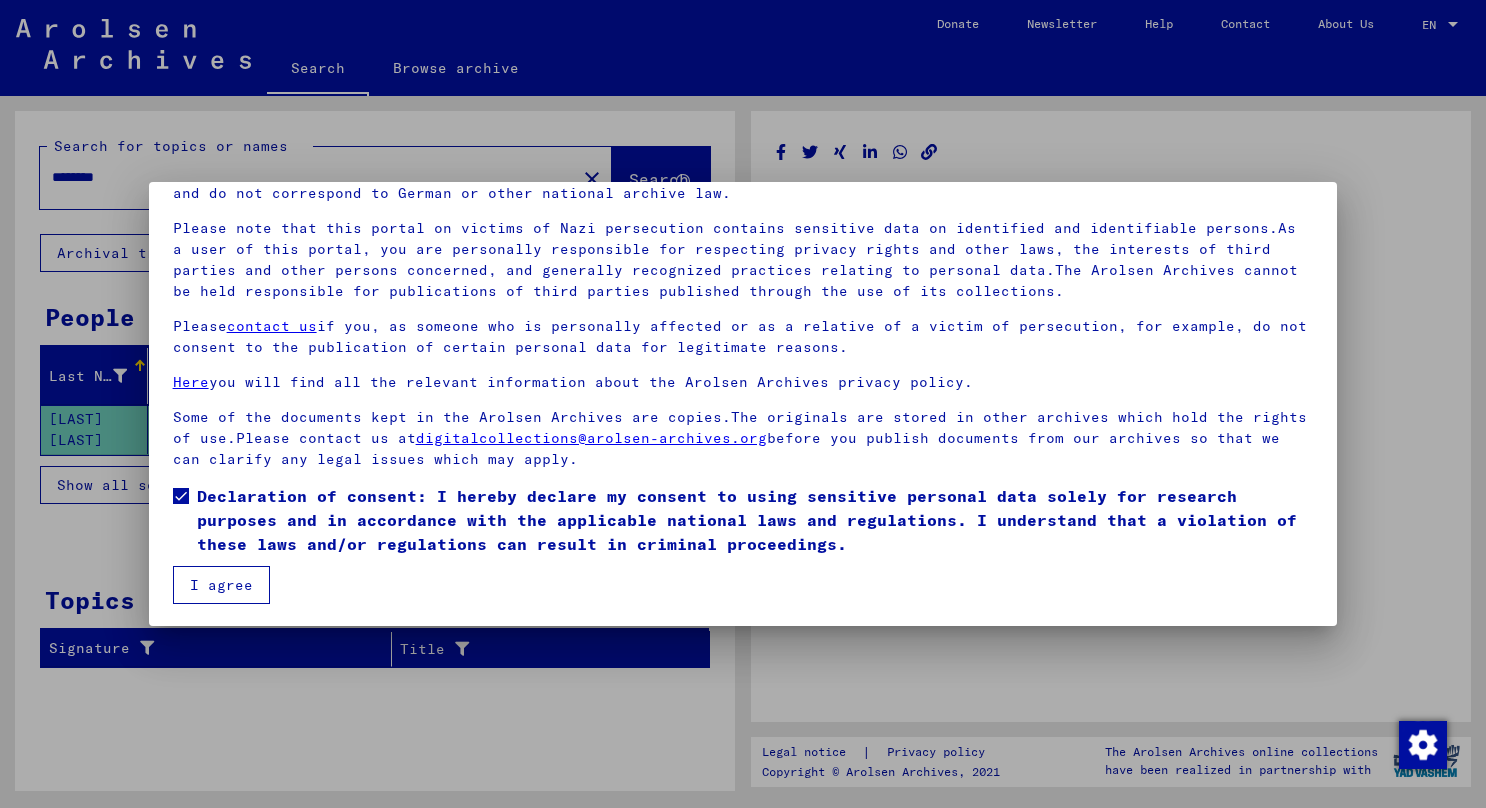 click on "I agree" at bounding box center (221, 585) 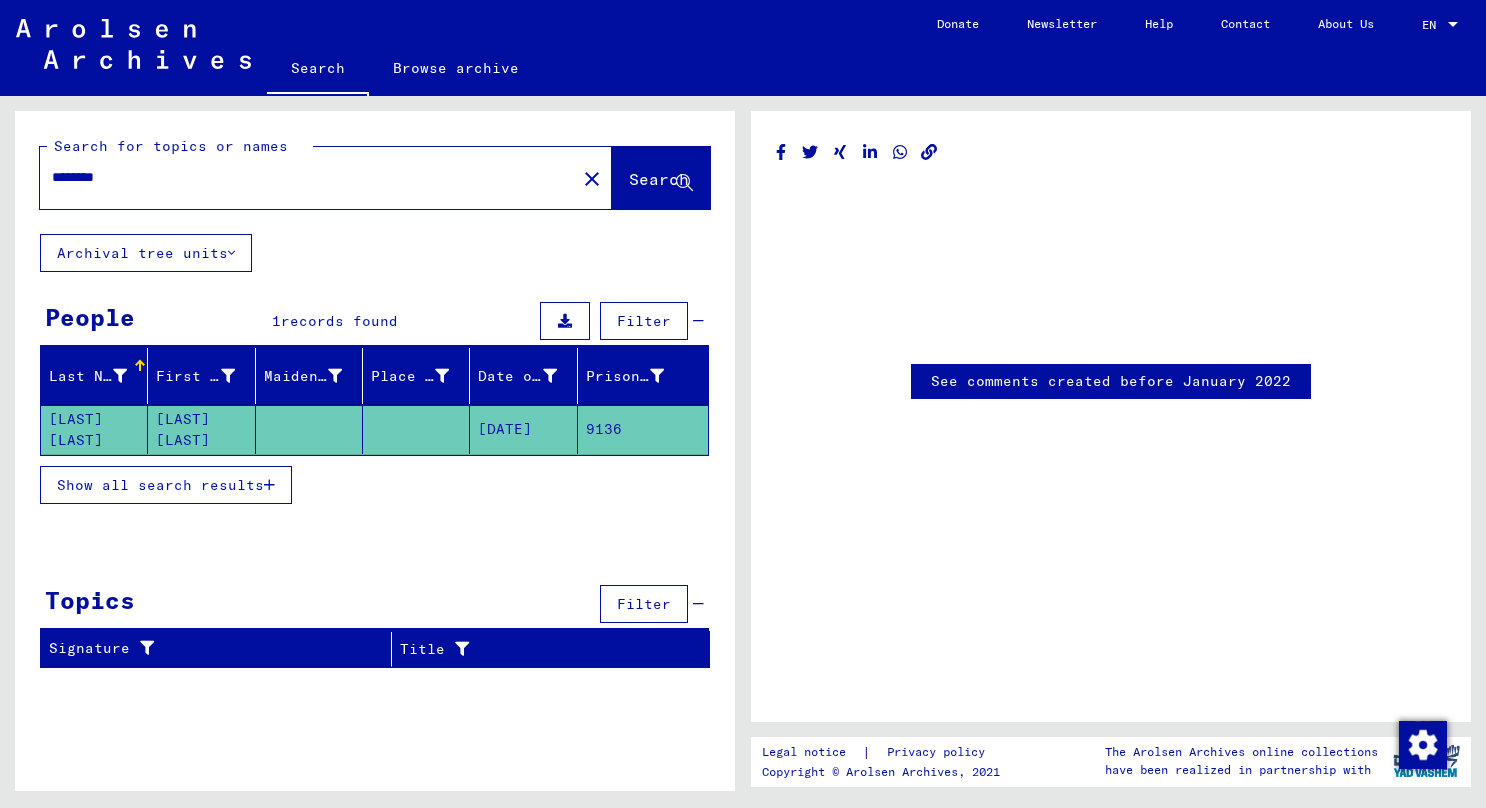 click on "Show all search results" at bounding box center [160, 485] 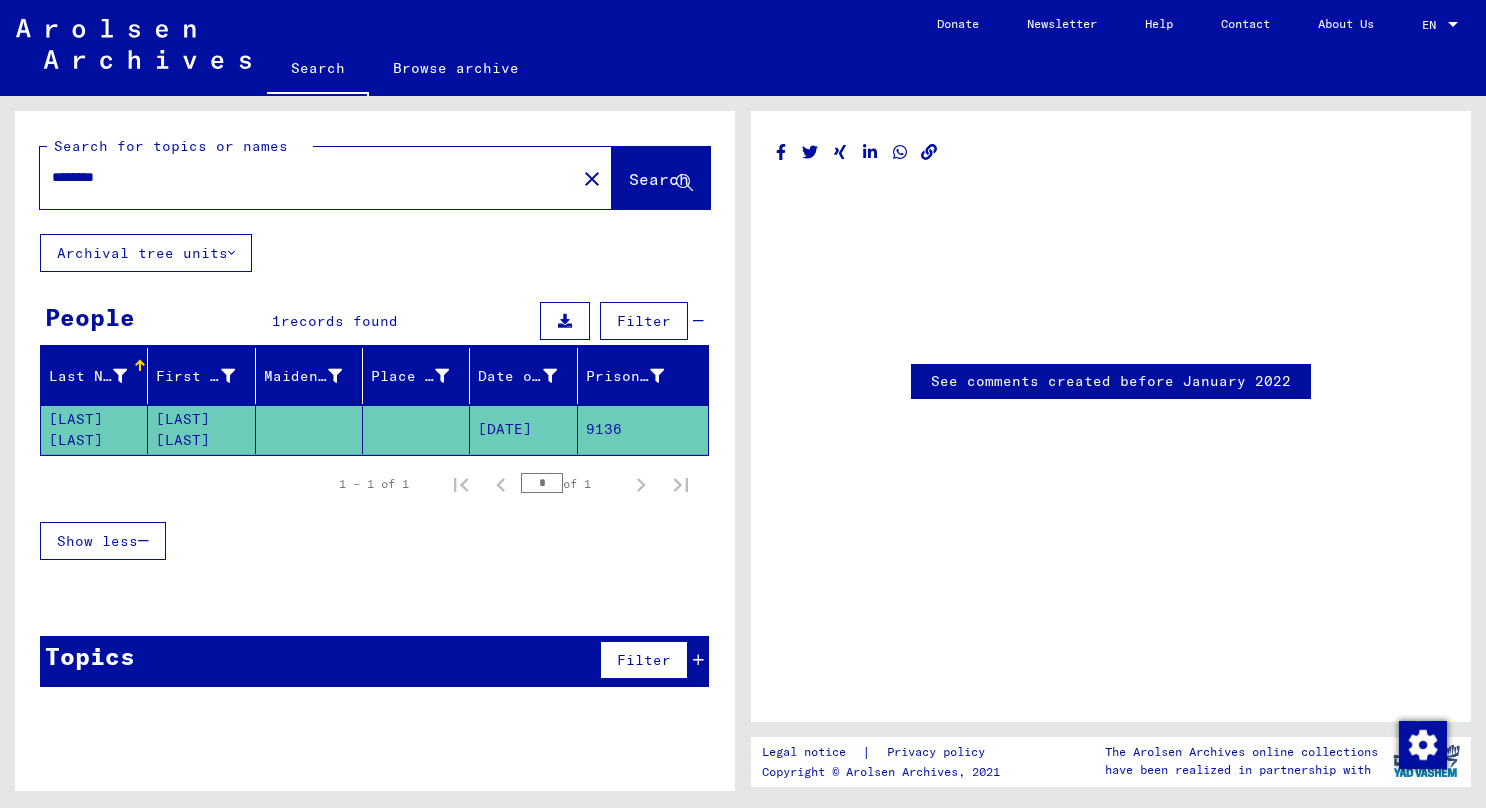 click on "[LAST] [LAST]" 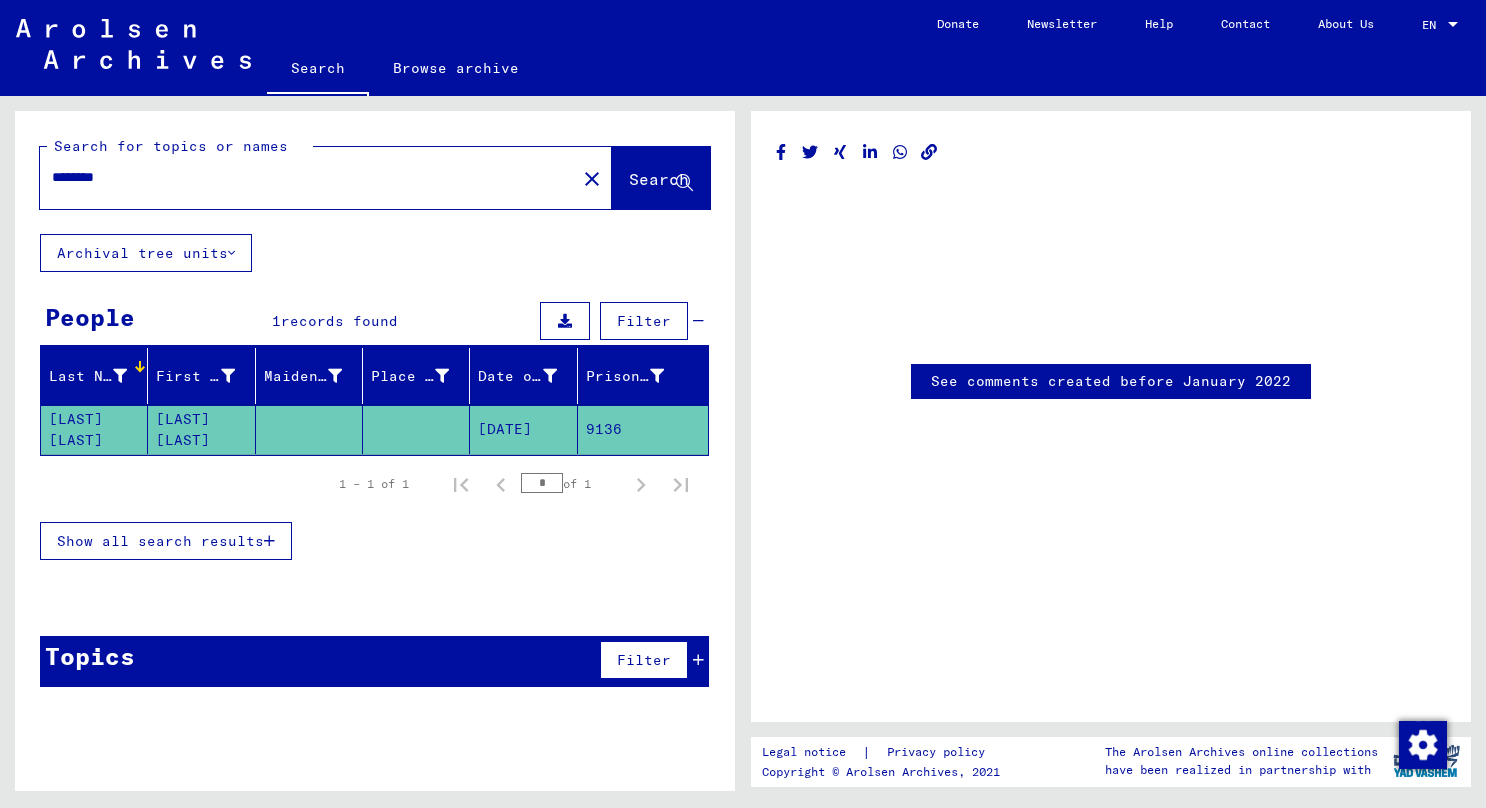 click on "[LAST] [LAST]" 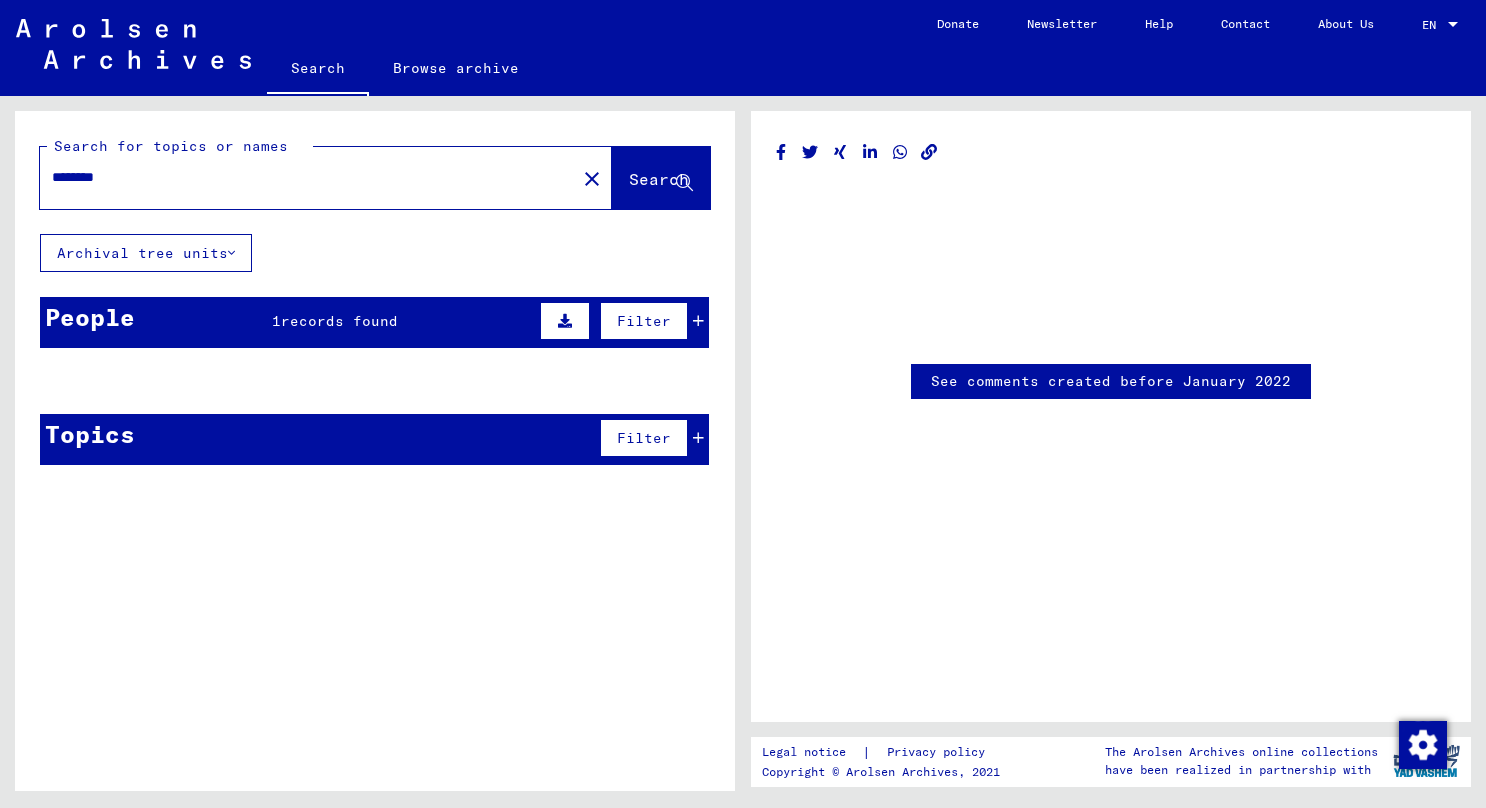 click on "records found" at bounding box center (339, 321) 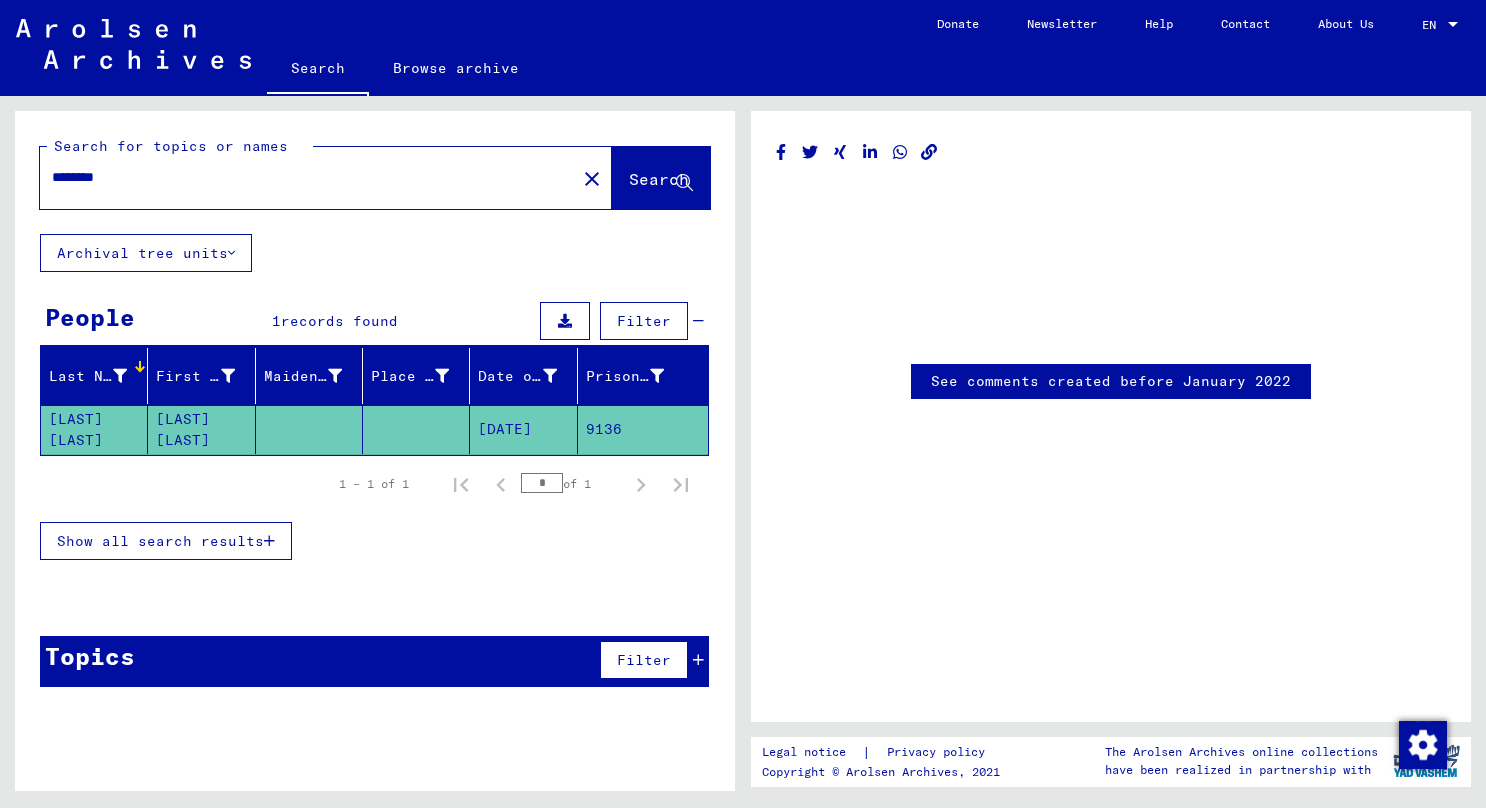 click on "Archival tree units" 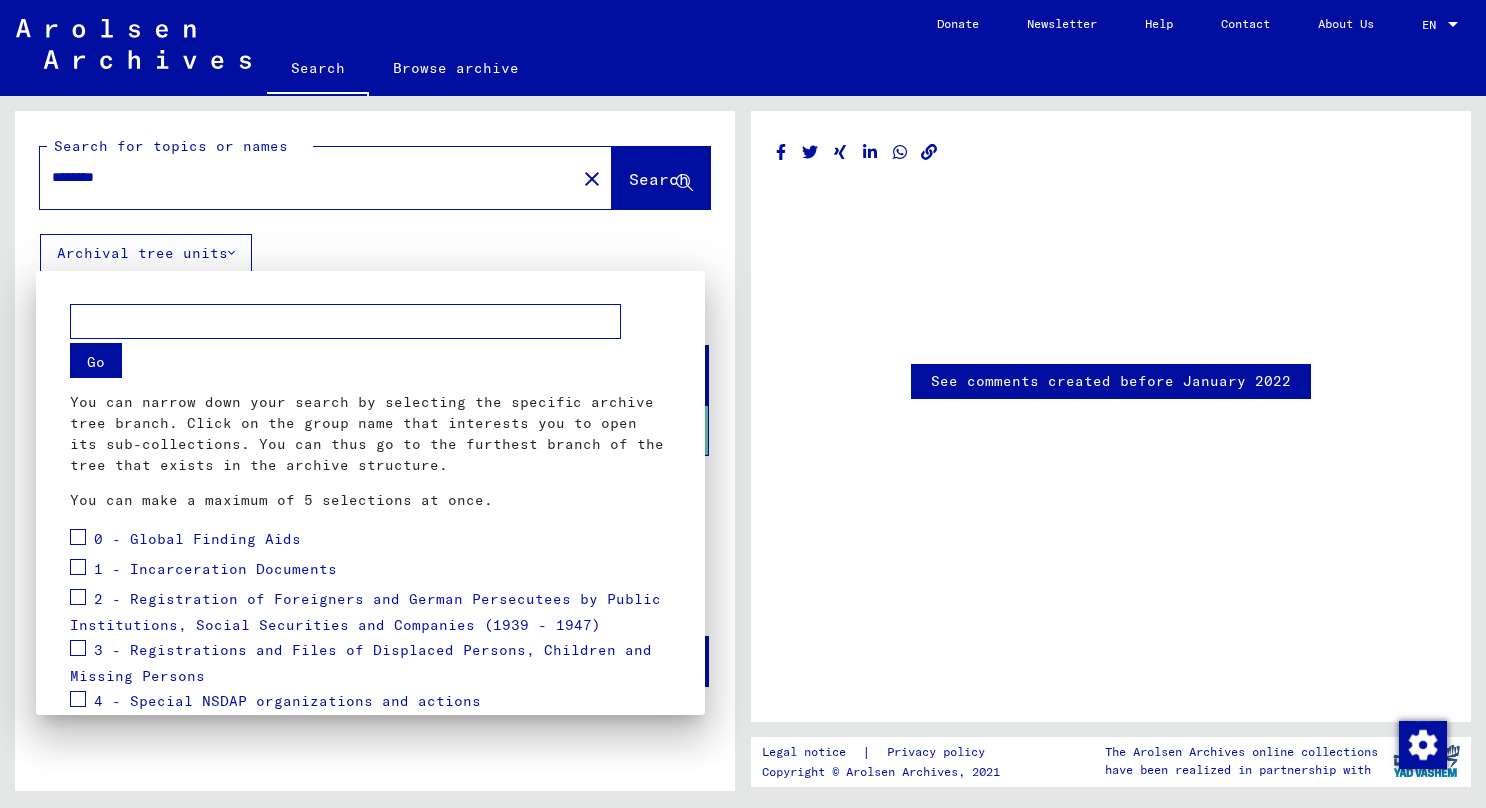 click at bounding box center (743, 404) 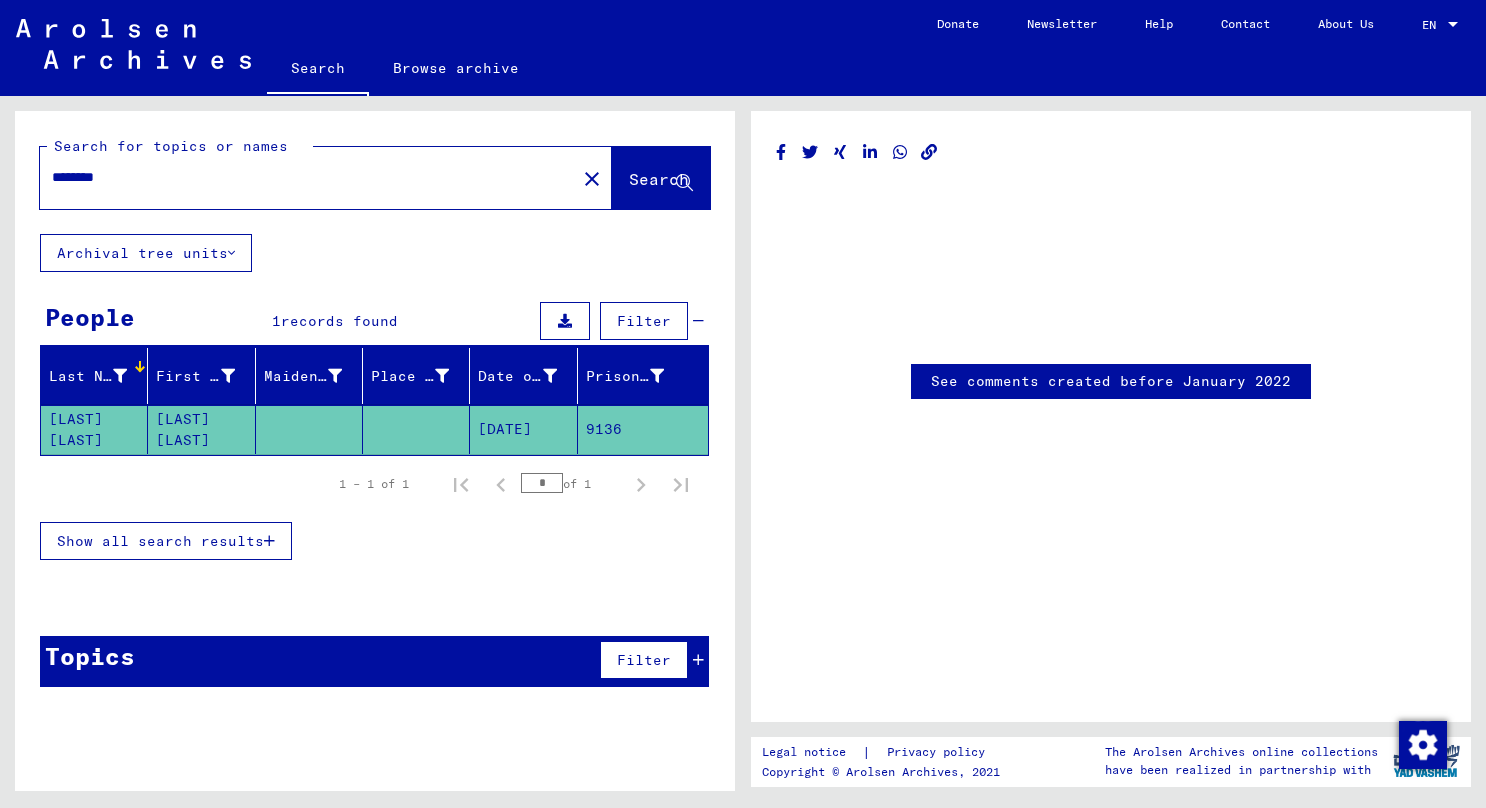 click on "Browse archive" 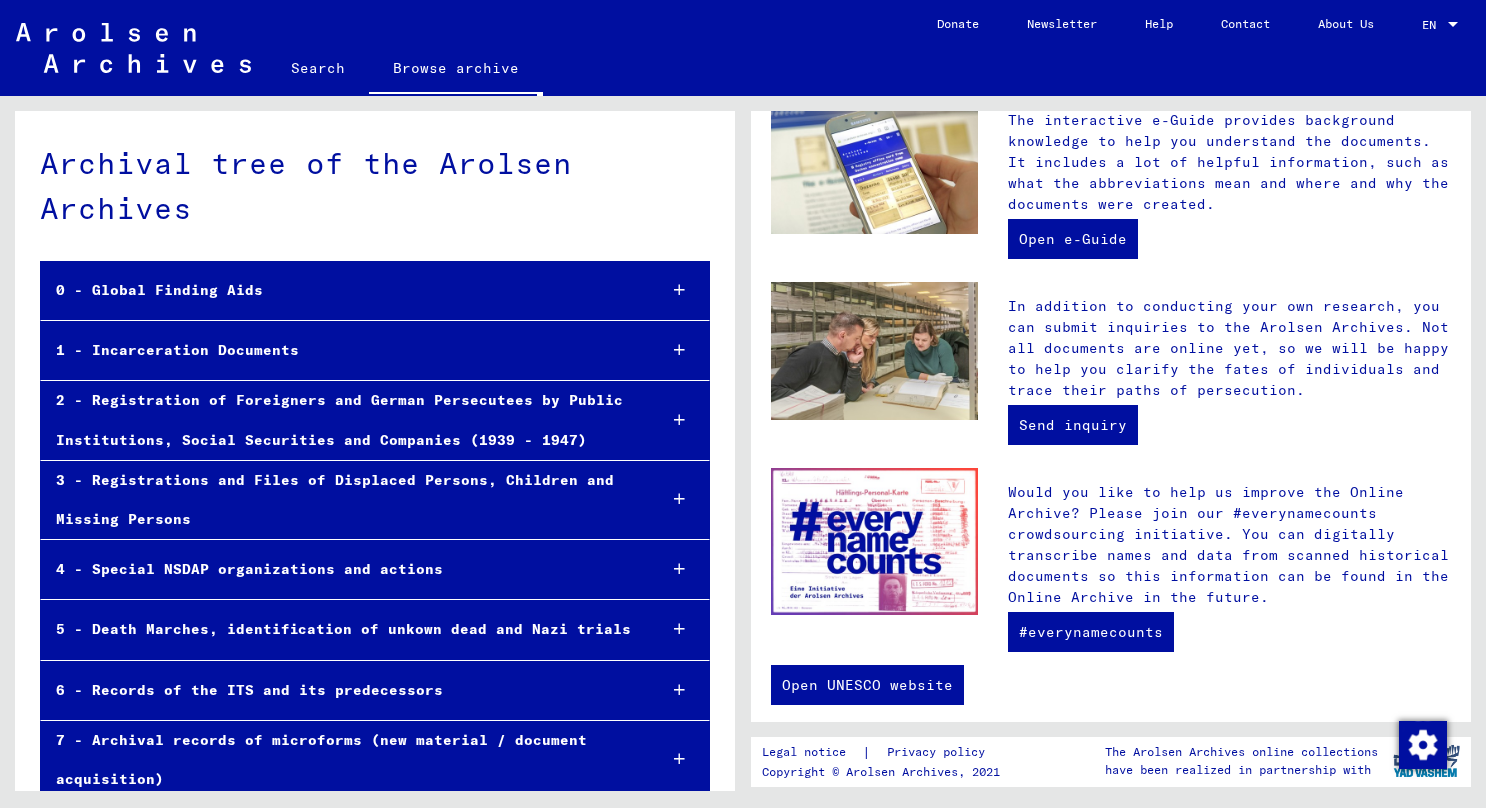 scroll, scrollTop: 636, scrollLeft: 0, axis: vertical 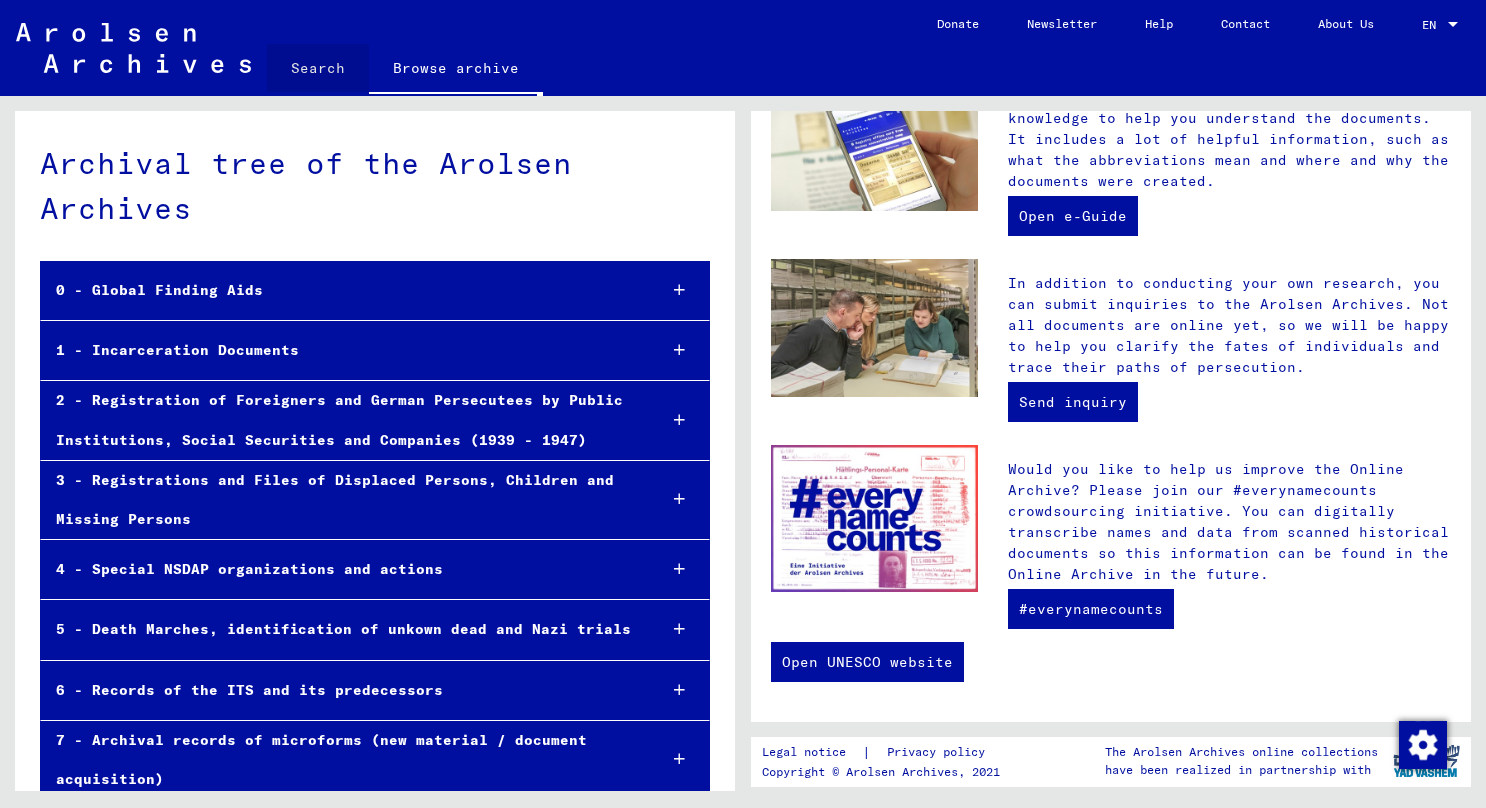 click on "Search" 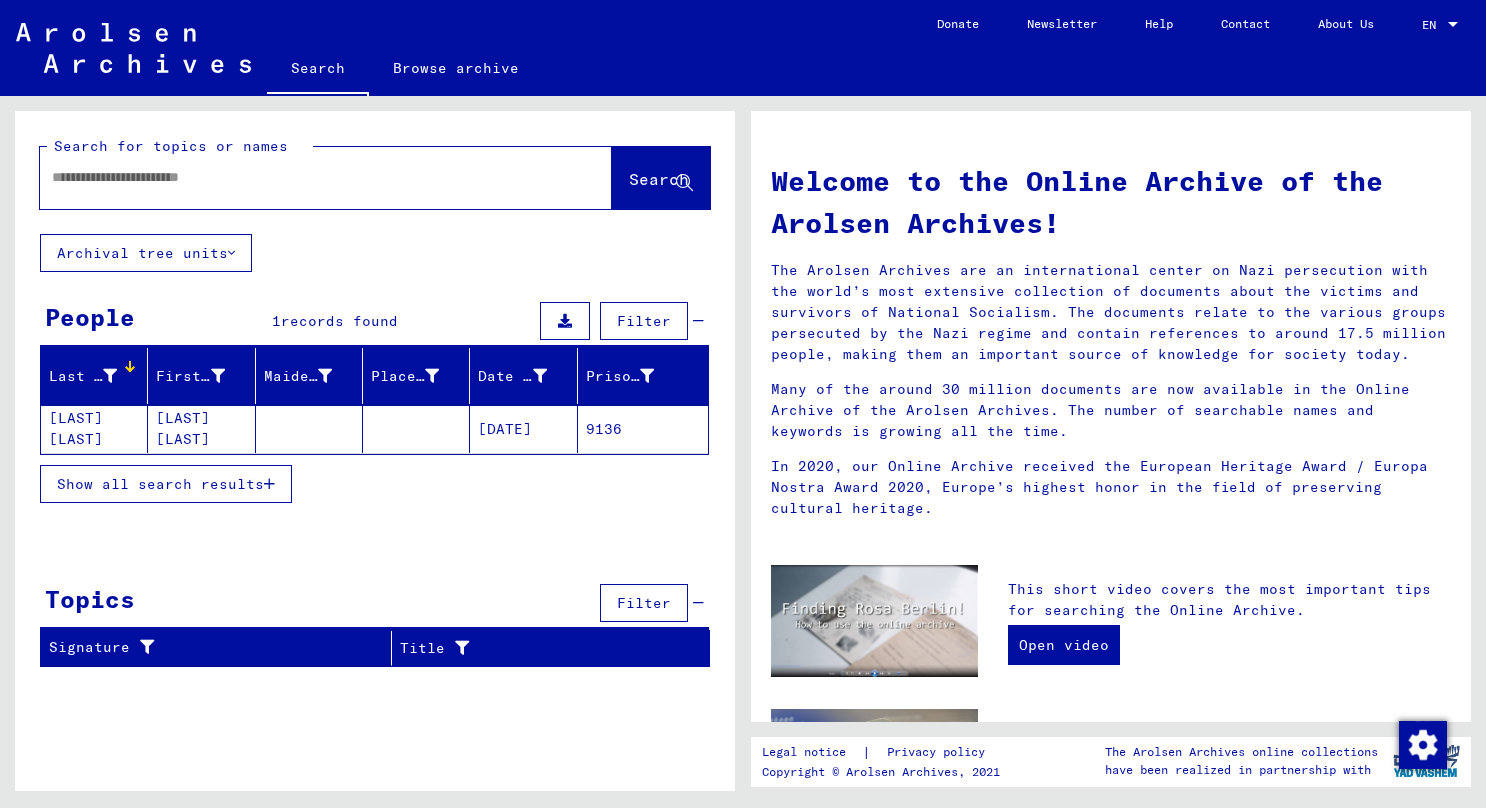 click at bounding box center (302, 177) 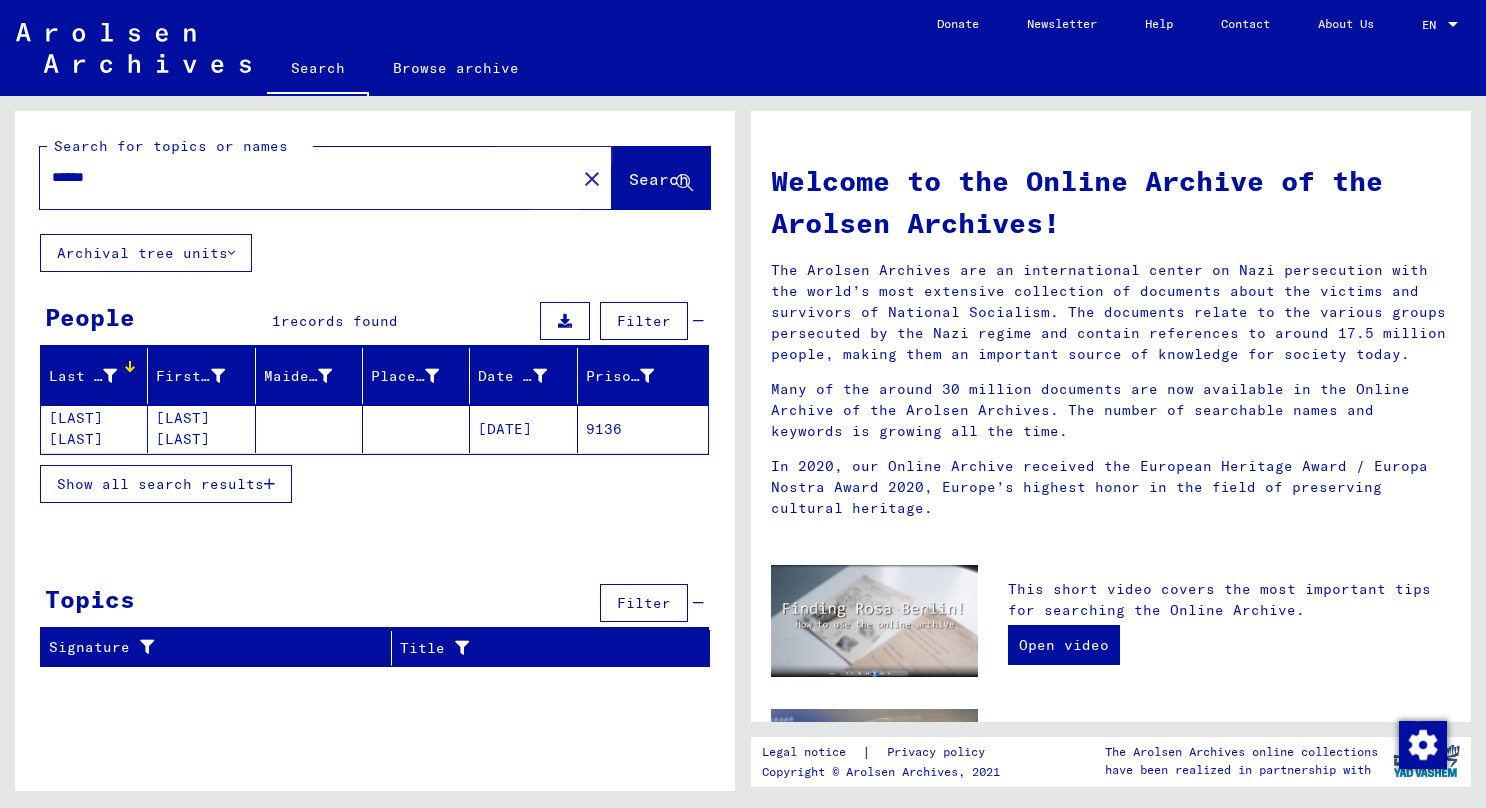 click on "Search" 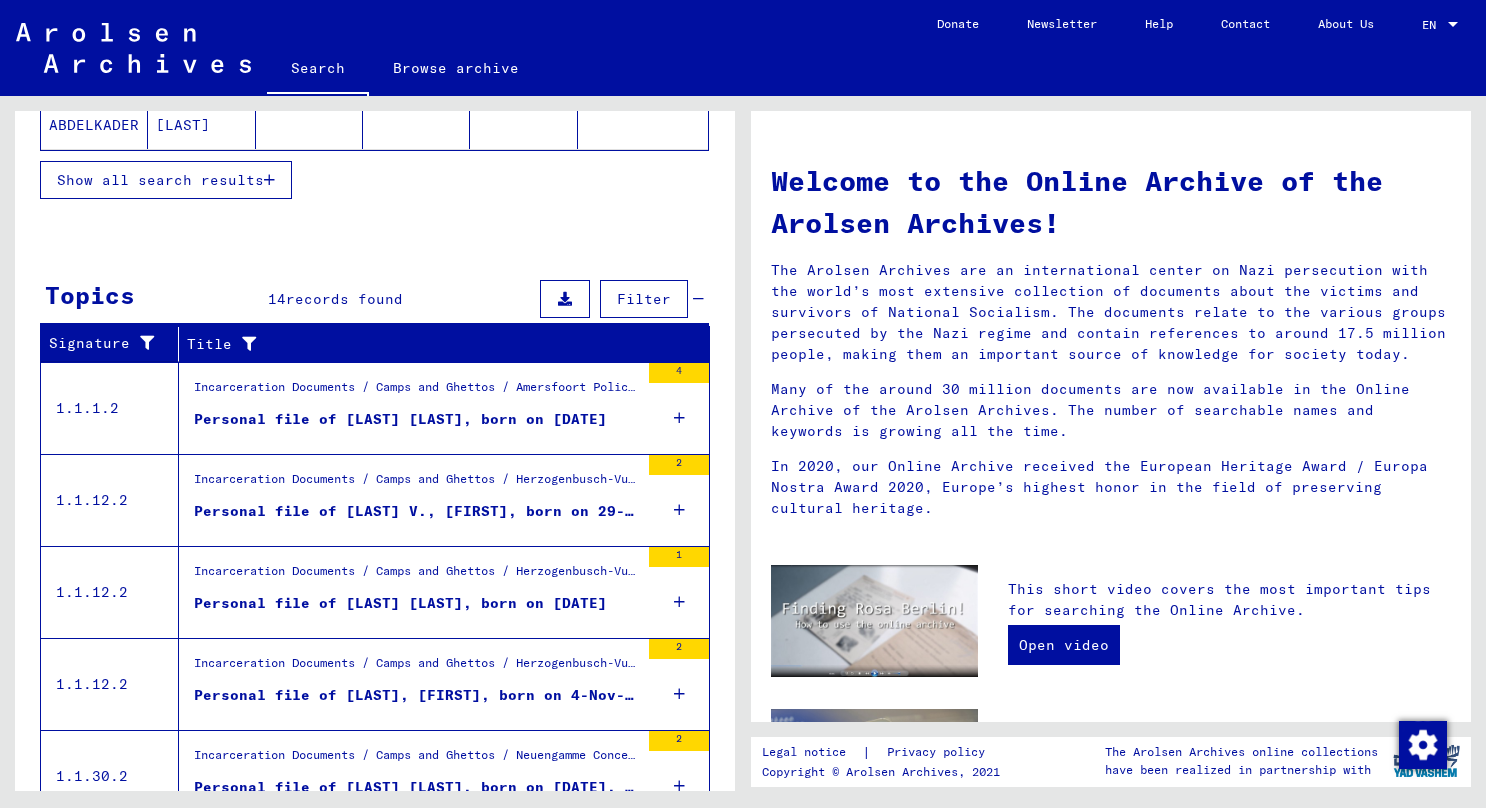 scroll, scrollTop: 581, scrollLeft: 0, axis: vertical 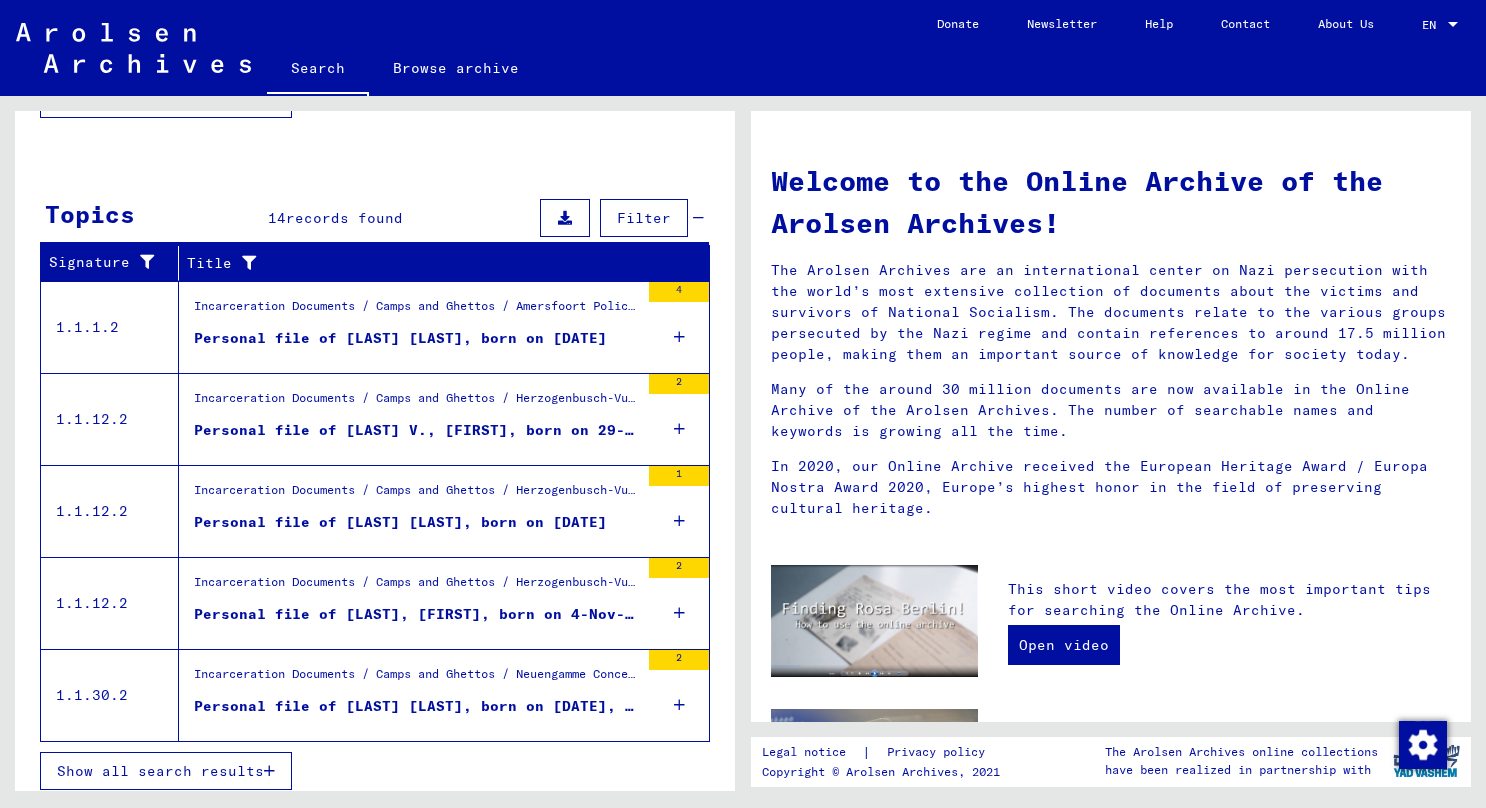 click on "Personal file of [LAST] V., [FIRST], born on 29-Jun-1898" at bounding box center (416, 430) 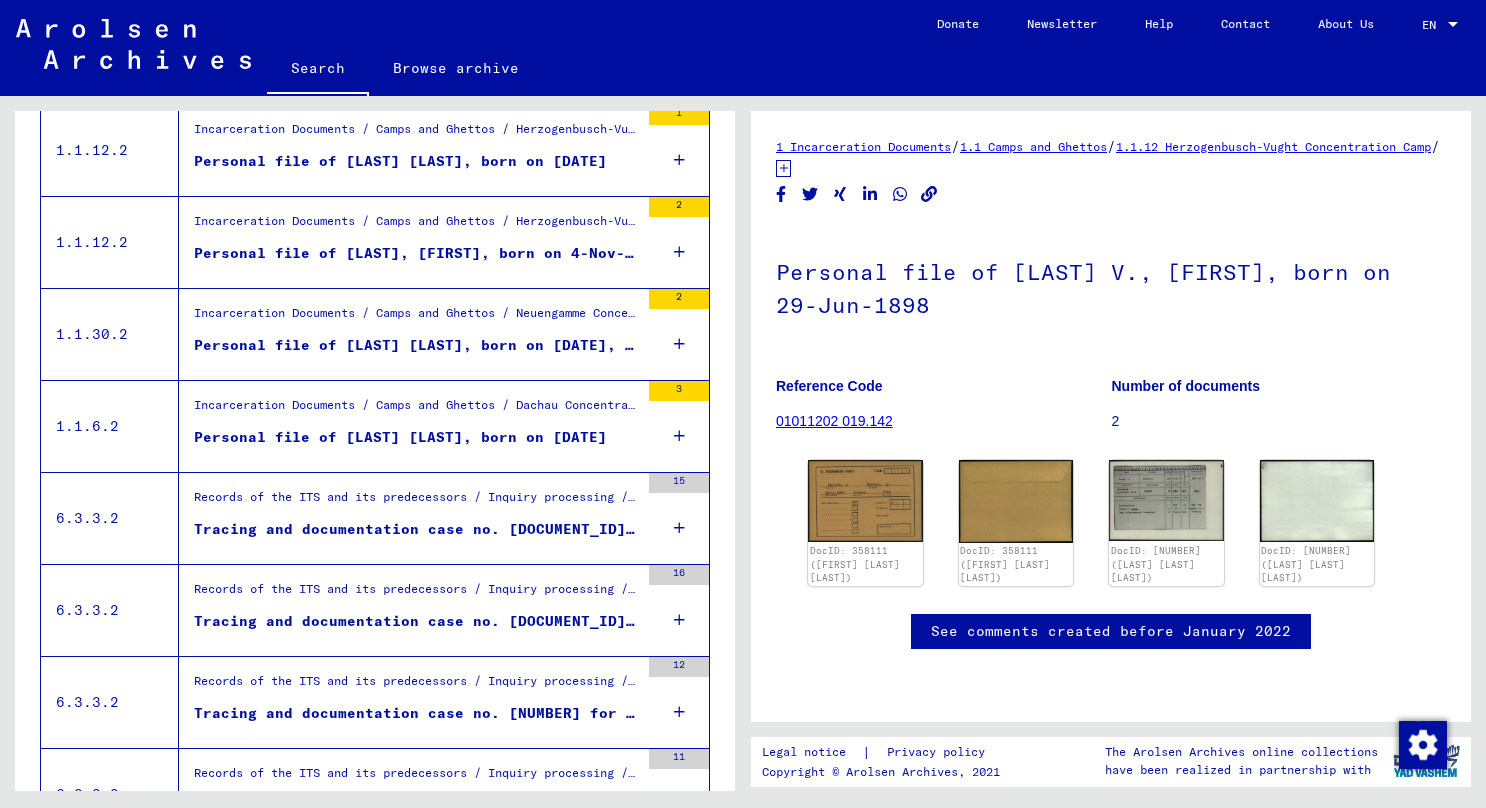 scroll, scrollTop: 0, scrollLeft: 0, axis: both 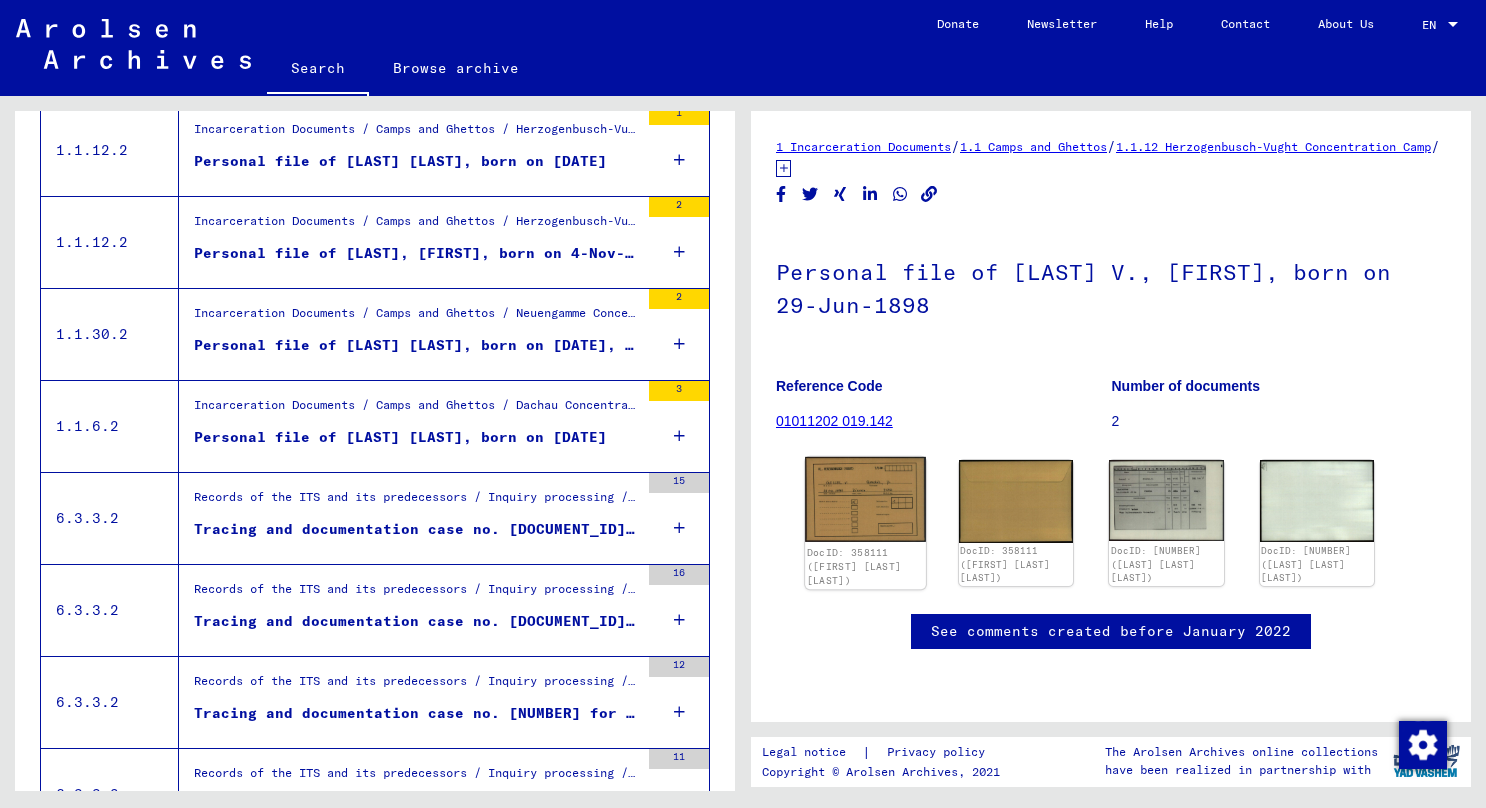 click 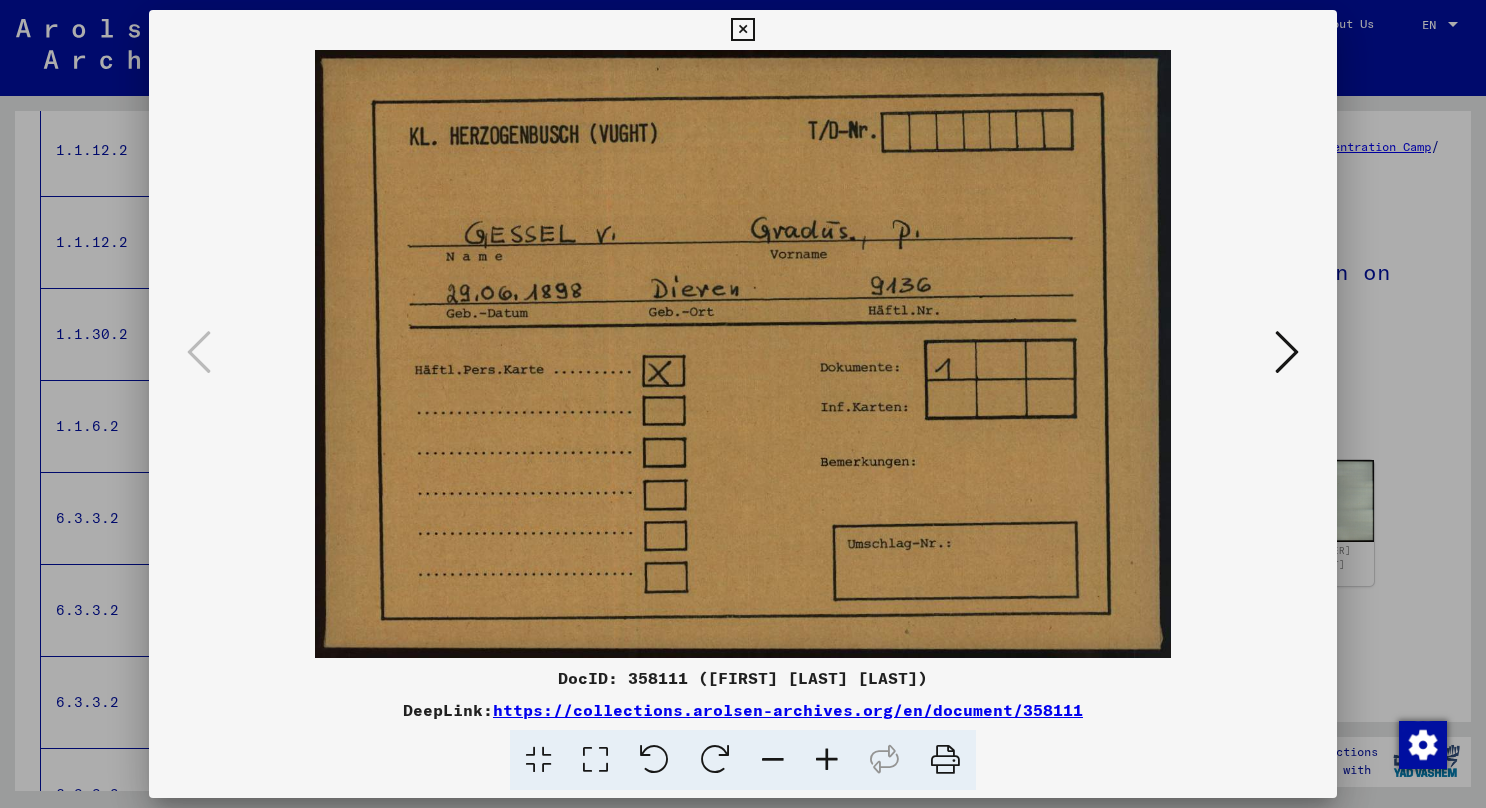click at bounding box center (945, 760) 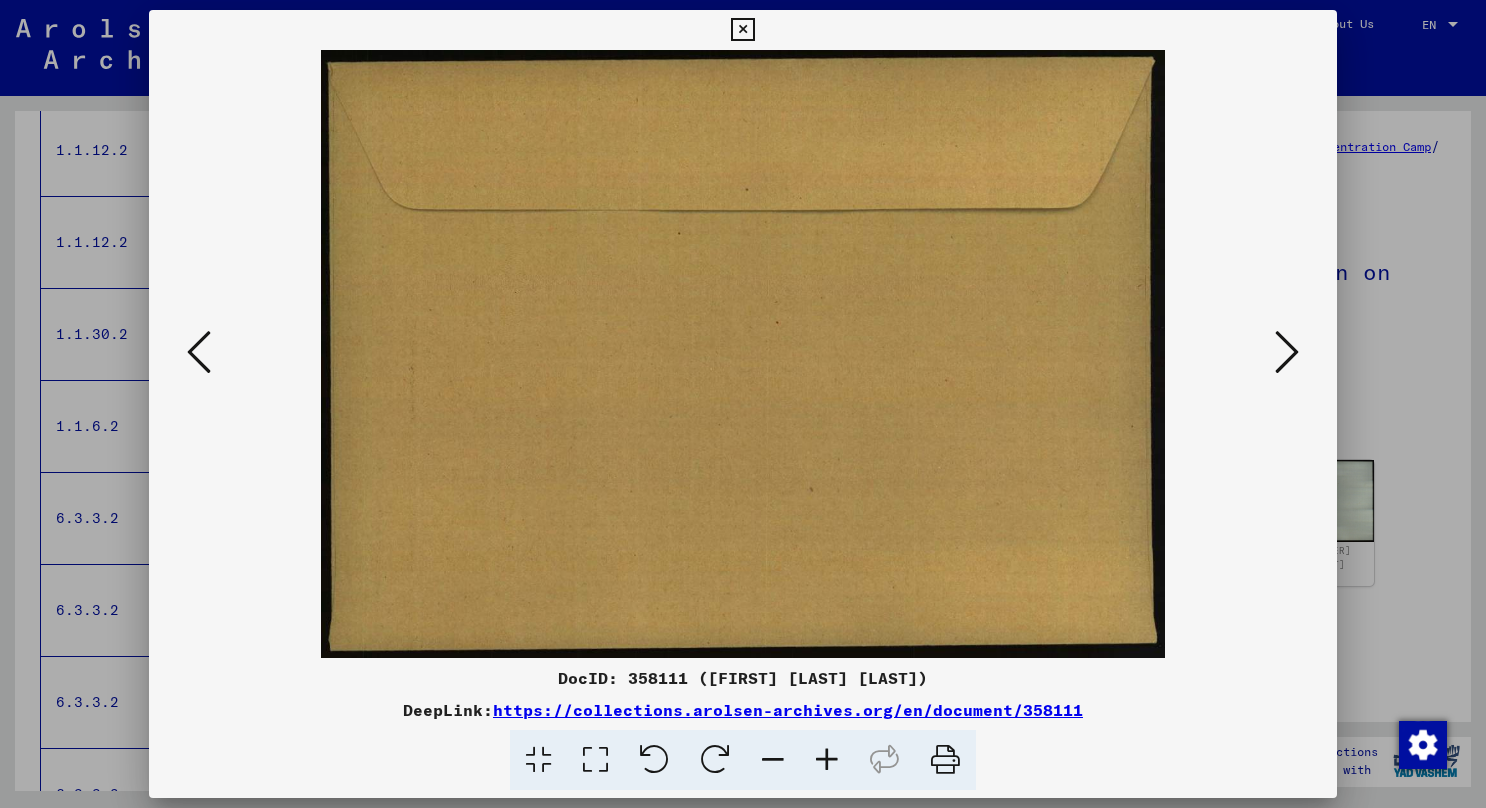 click at bounding box center (1287, 352) 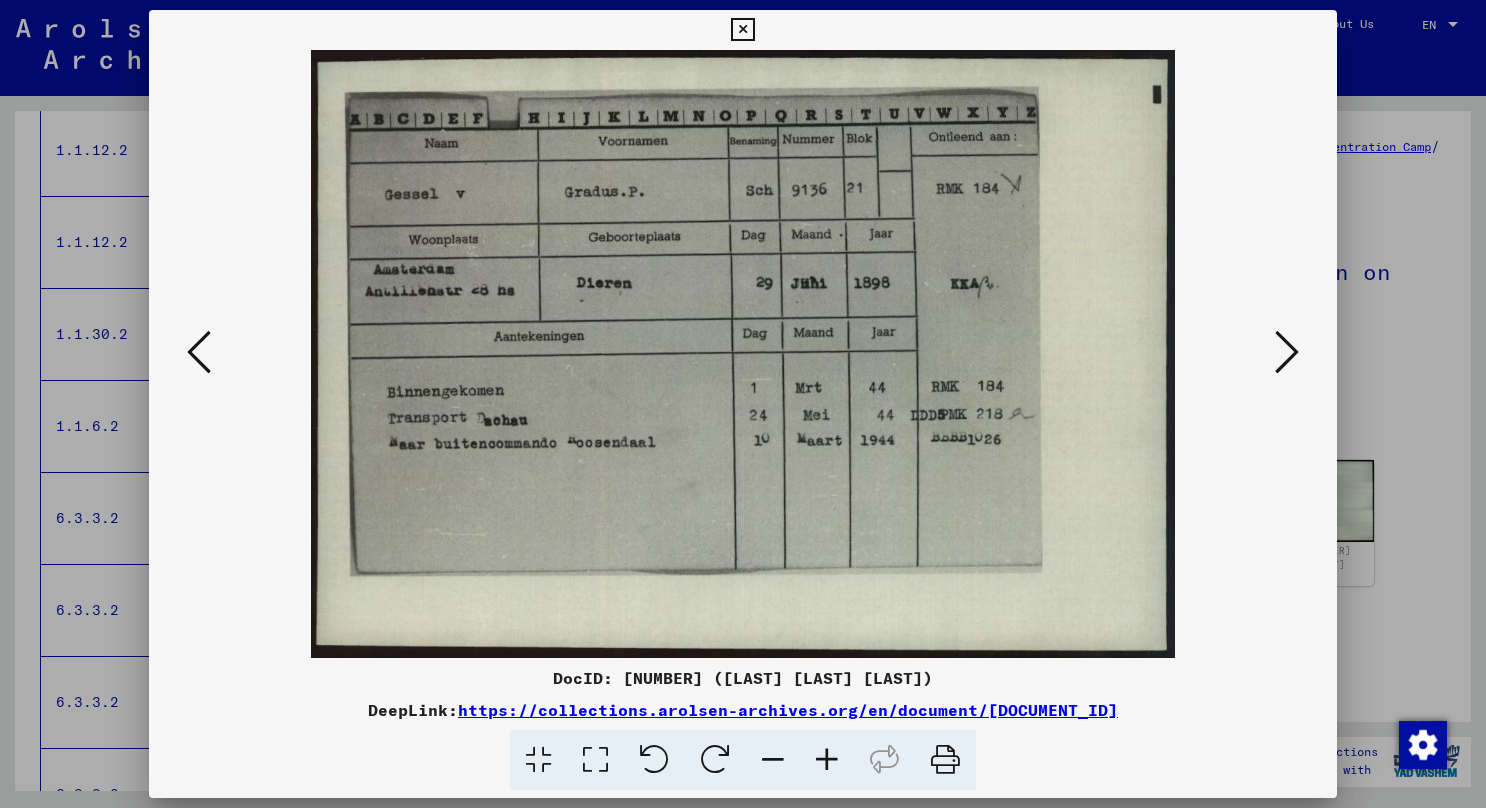 click at bounding box center [945, 760] 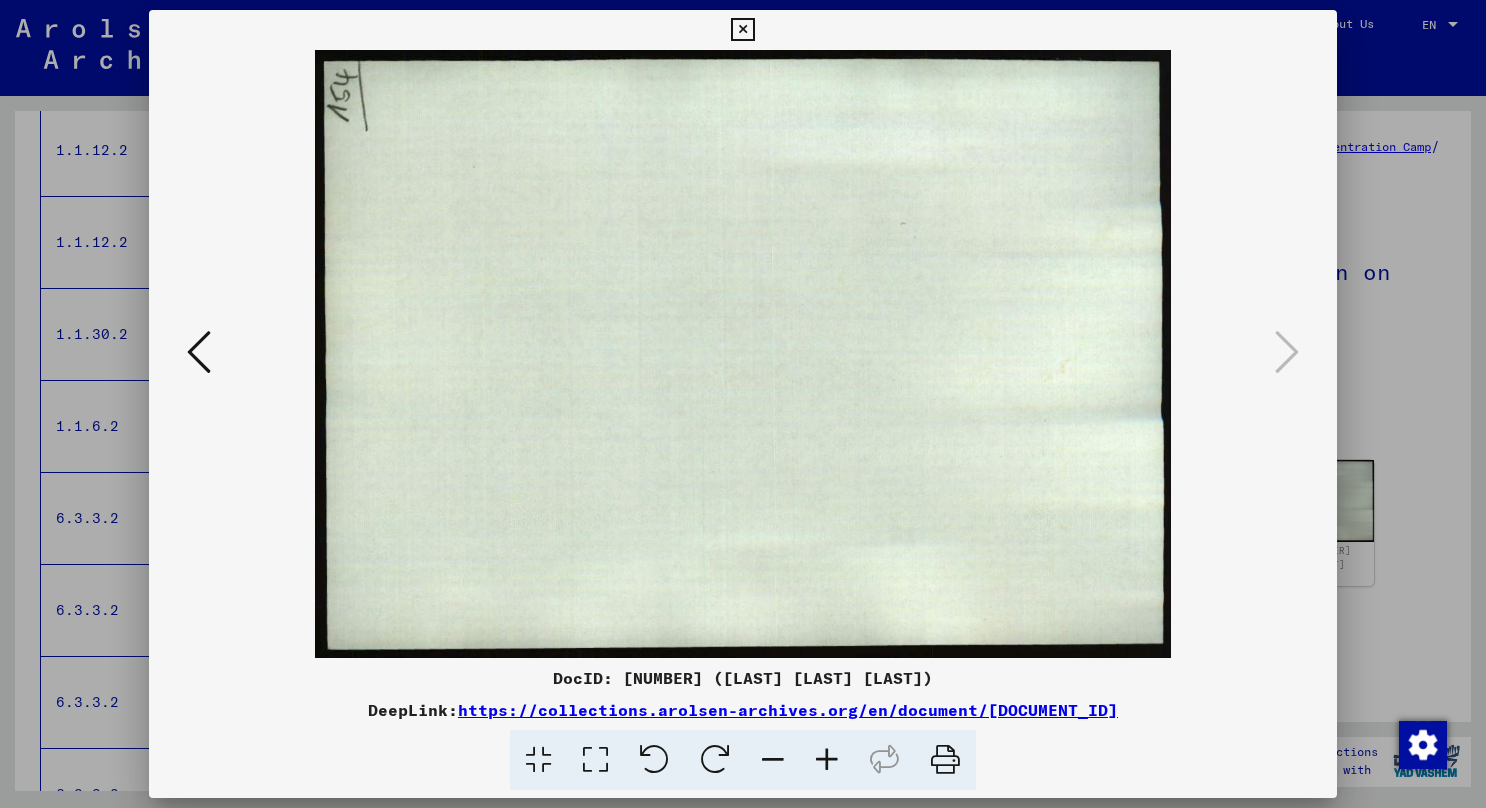 click at bounding box center [199, 352] 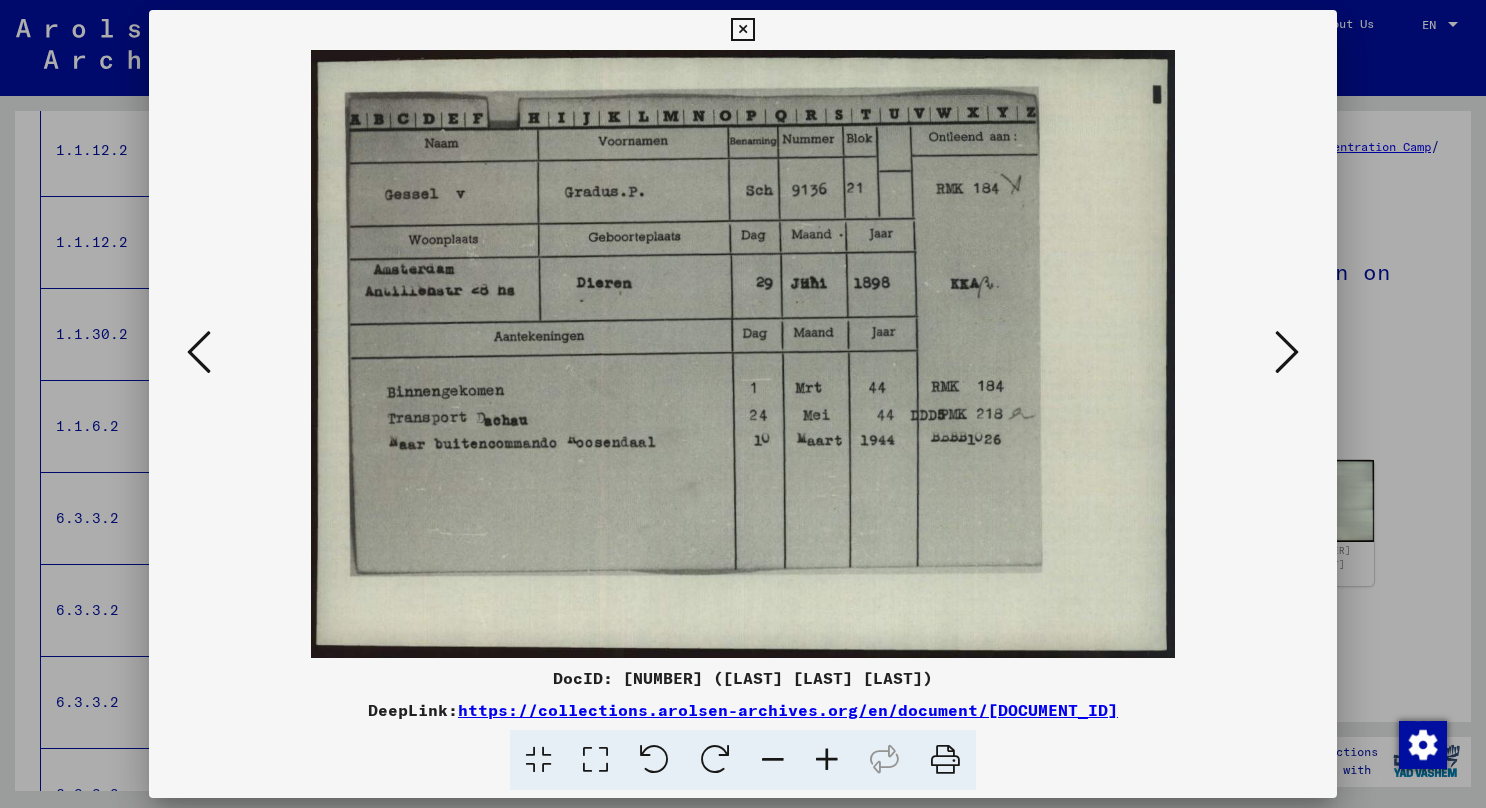click at bounding box center (199, 352) 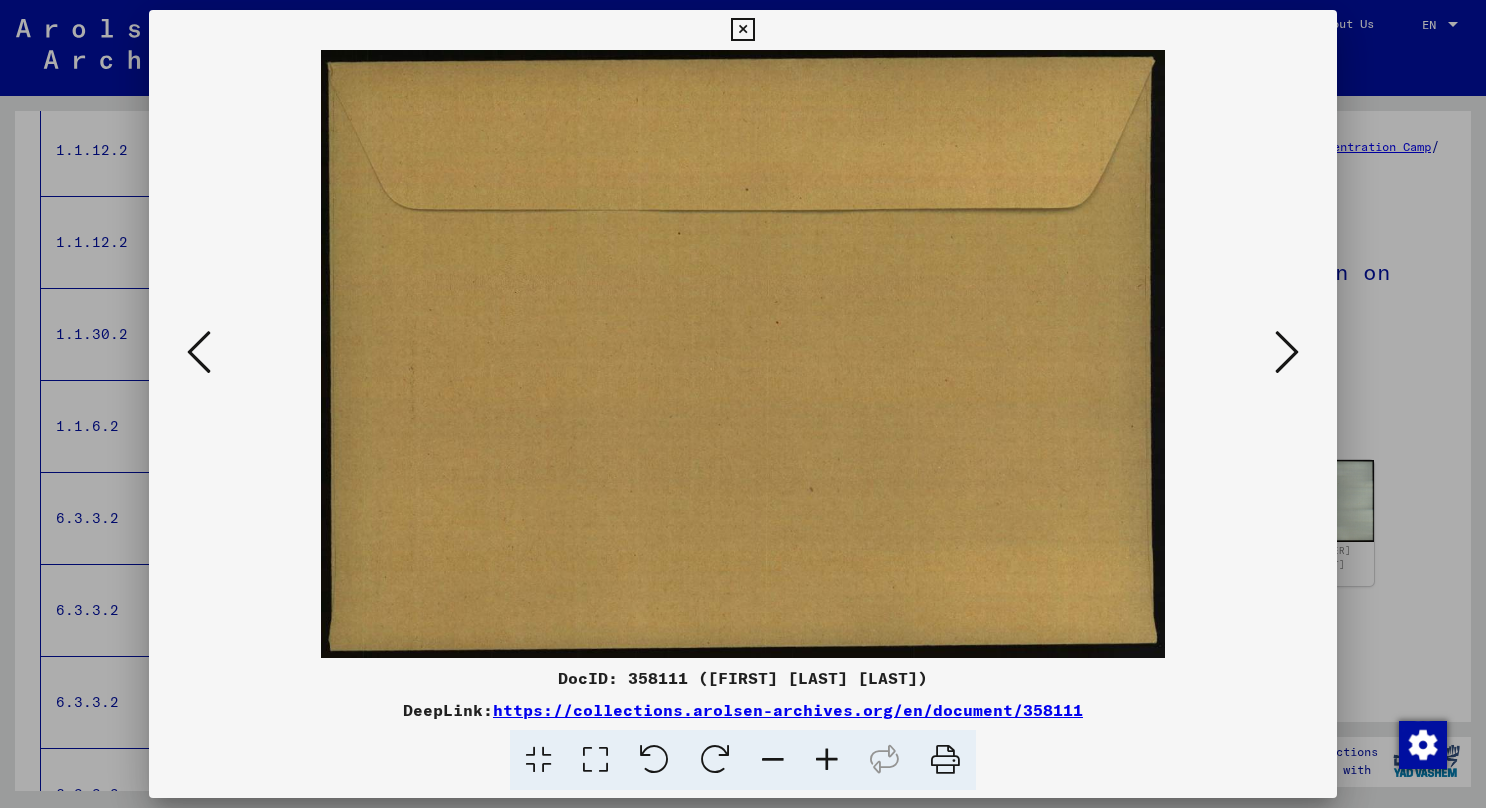 click at bounding box center [199, 352] 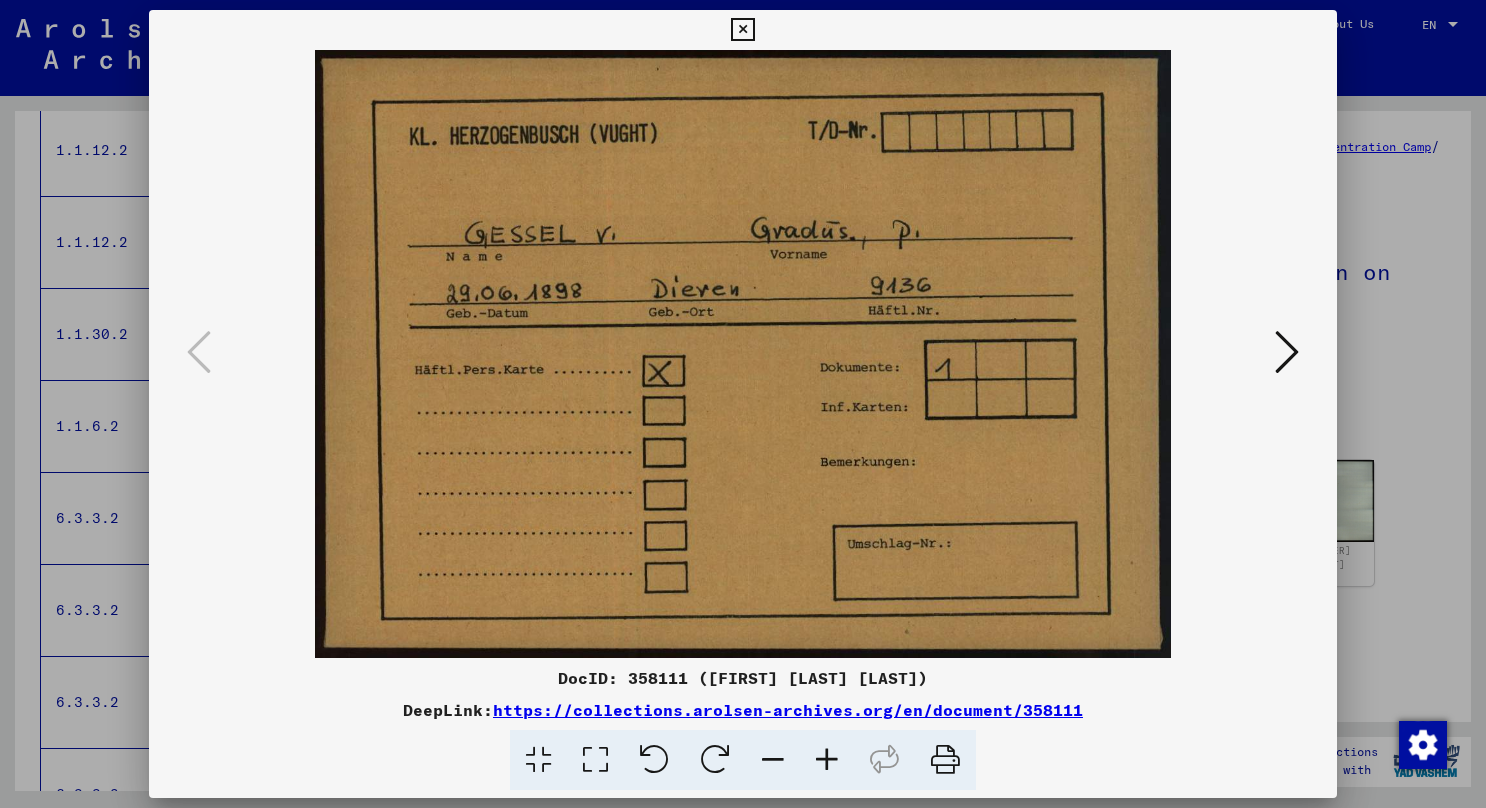 click at bounding box center (742, 30) 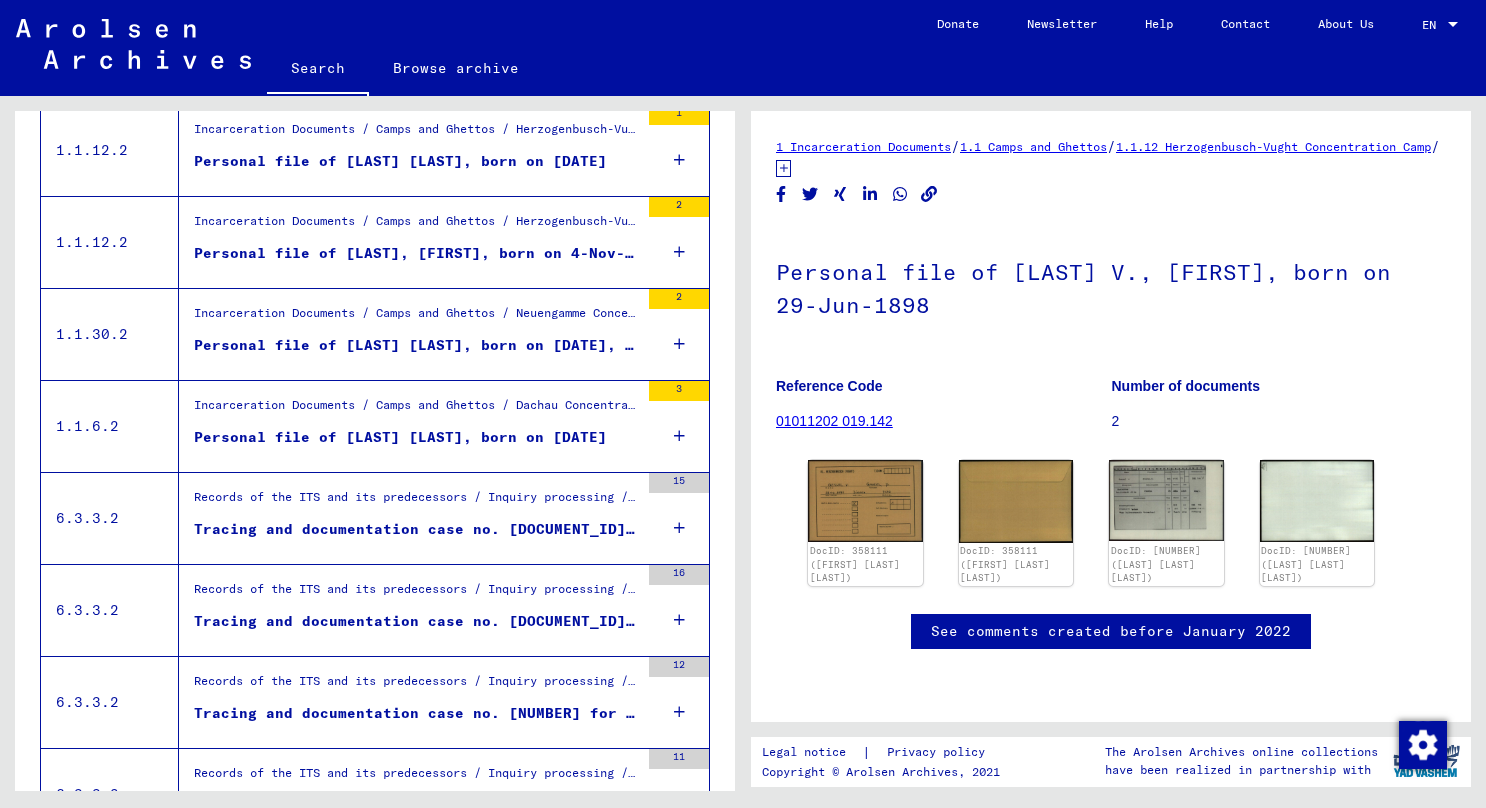 click on "Personal file of [LAST] [LAST], born on [DATE]" at bounding box center [416, 166] 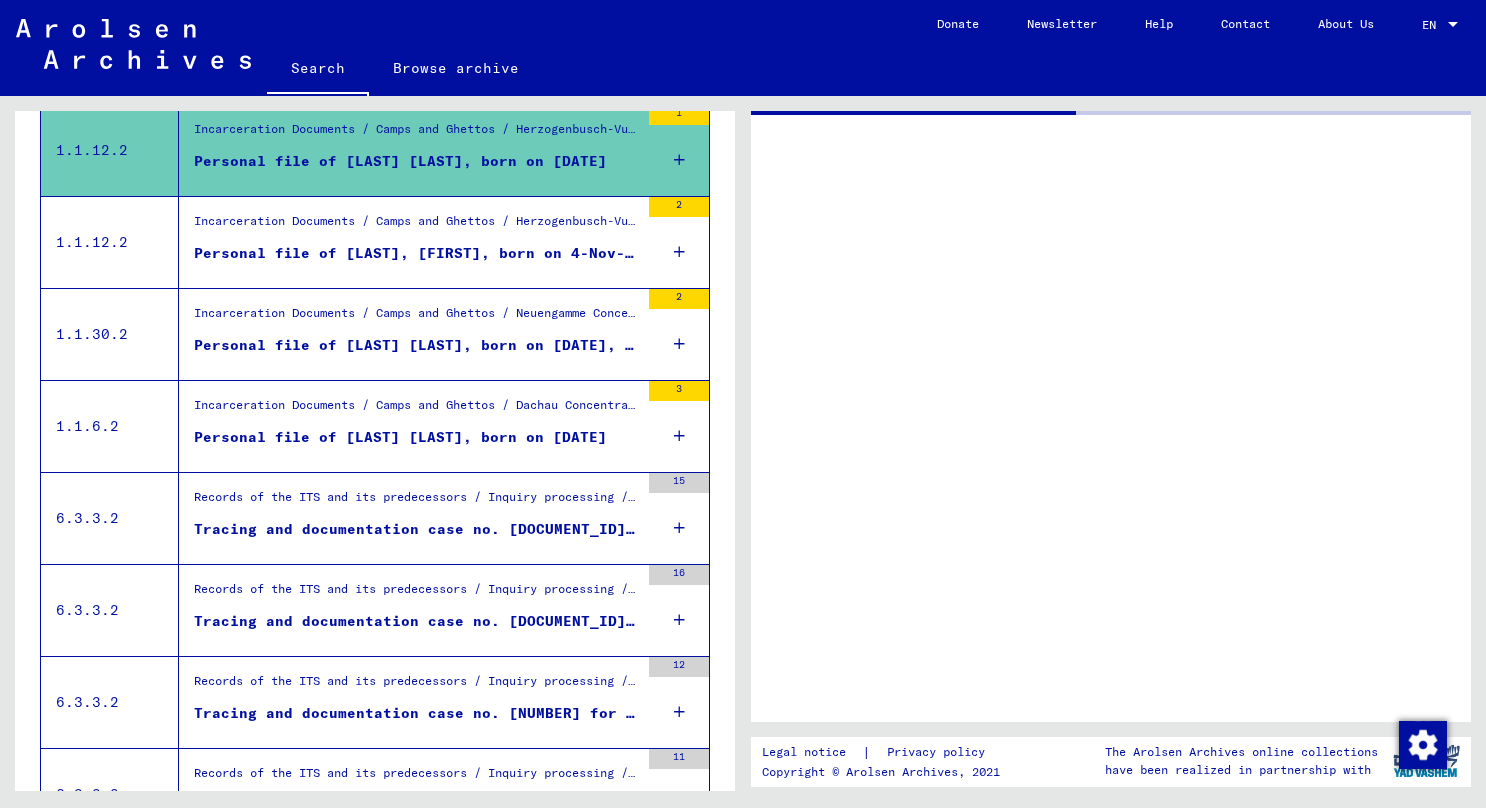 scroll, scrollTop: 0, scrollLeft: 0, axis: both 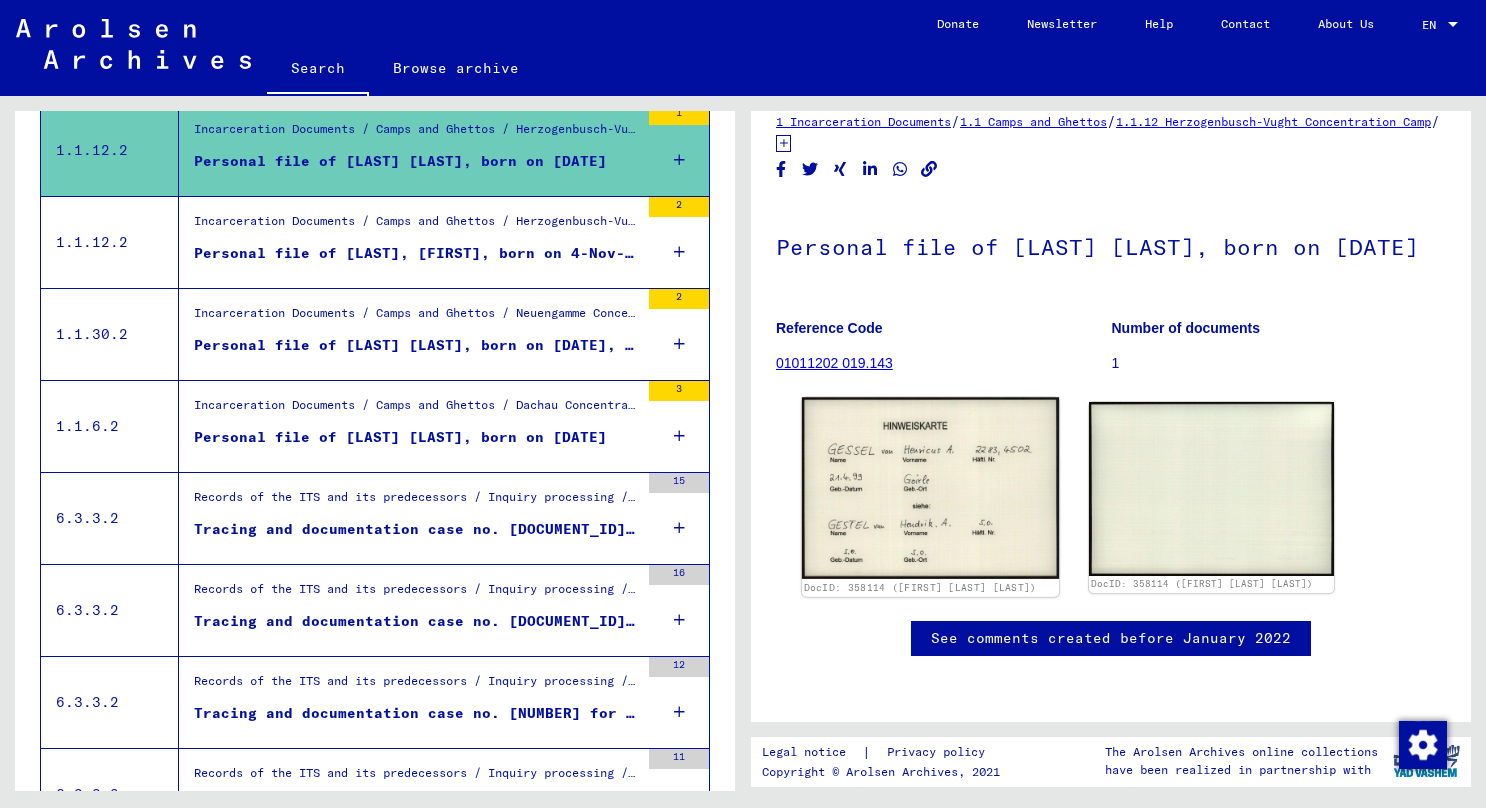click 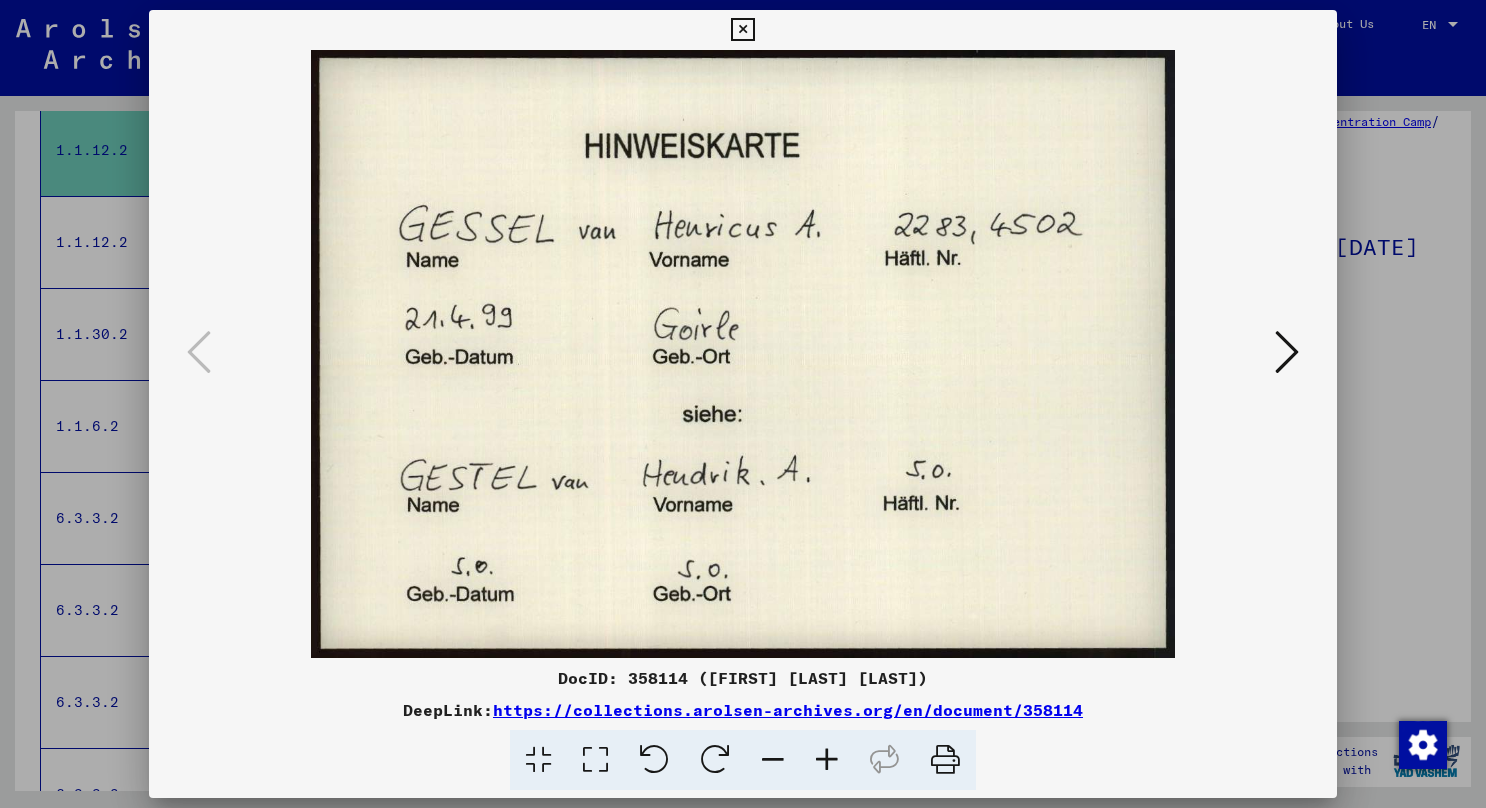 click at bounding box center (743, 354) 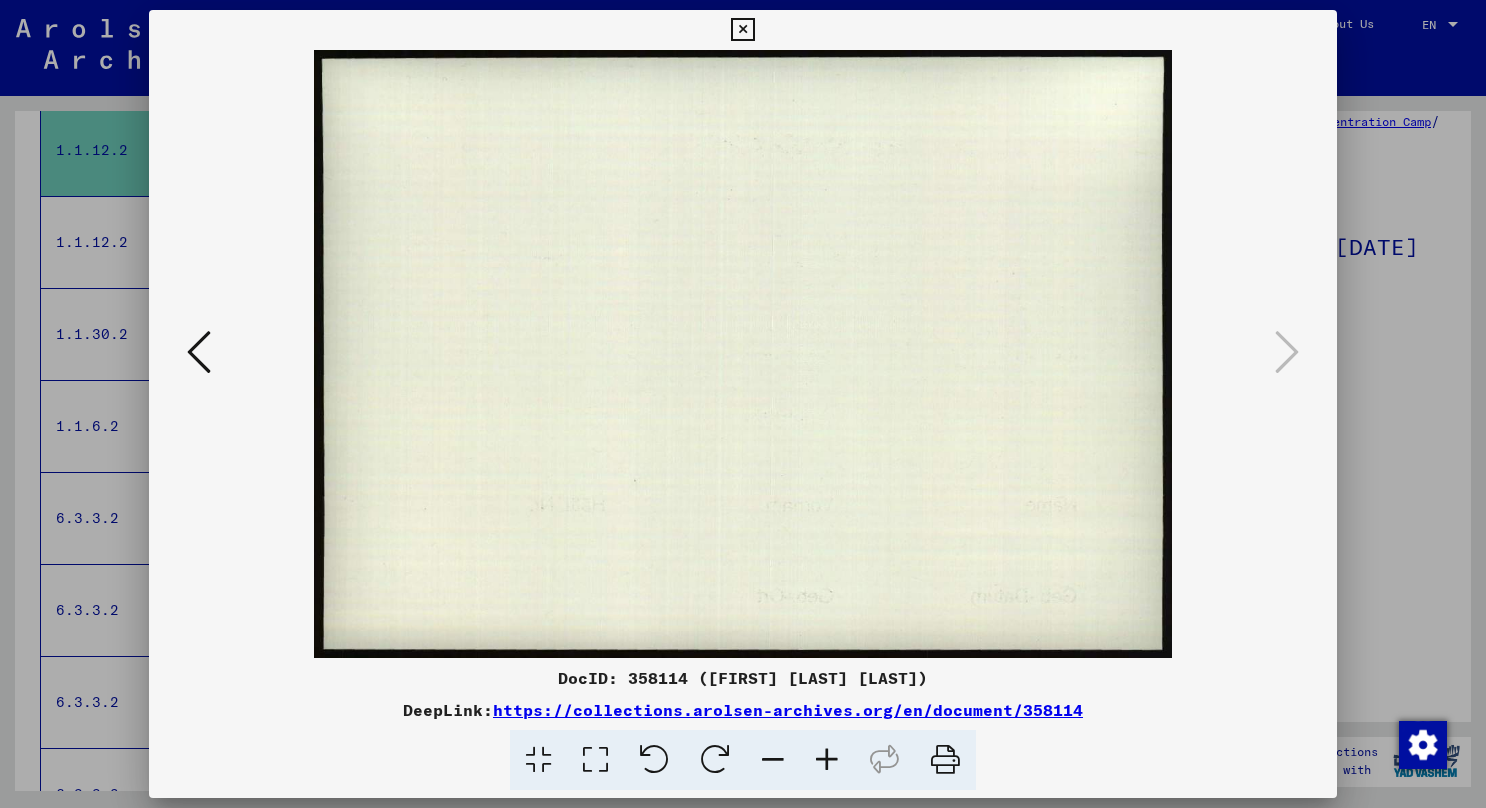 click at bounding box center (742, 30) 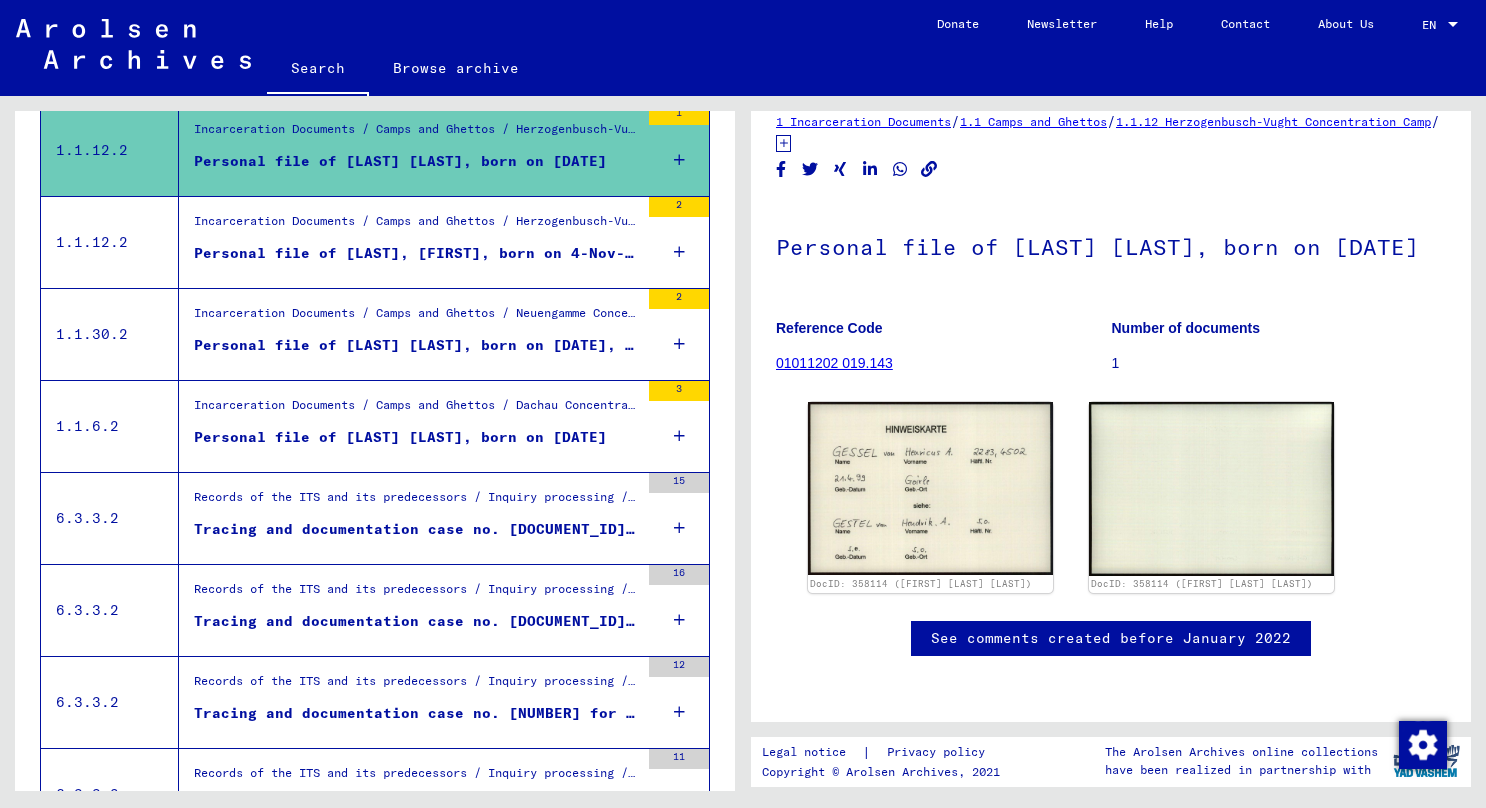 click on "Personal file of [LAST], [FIRST], born on 4-Nov-1904" at bounding box center (416, 253) 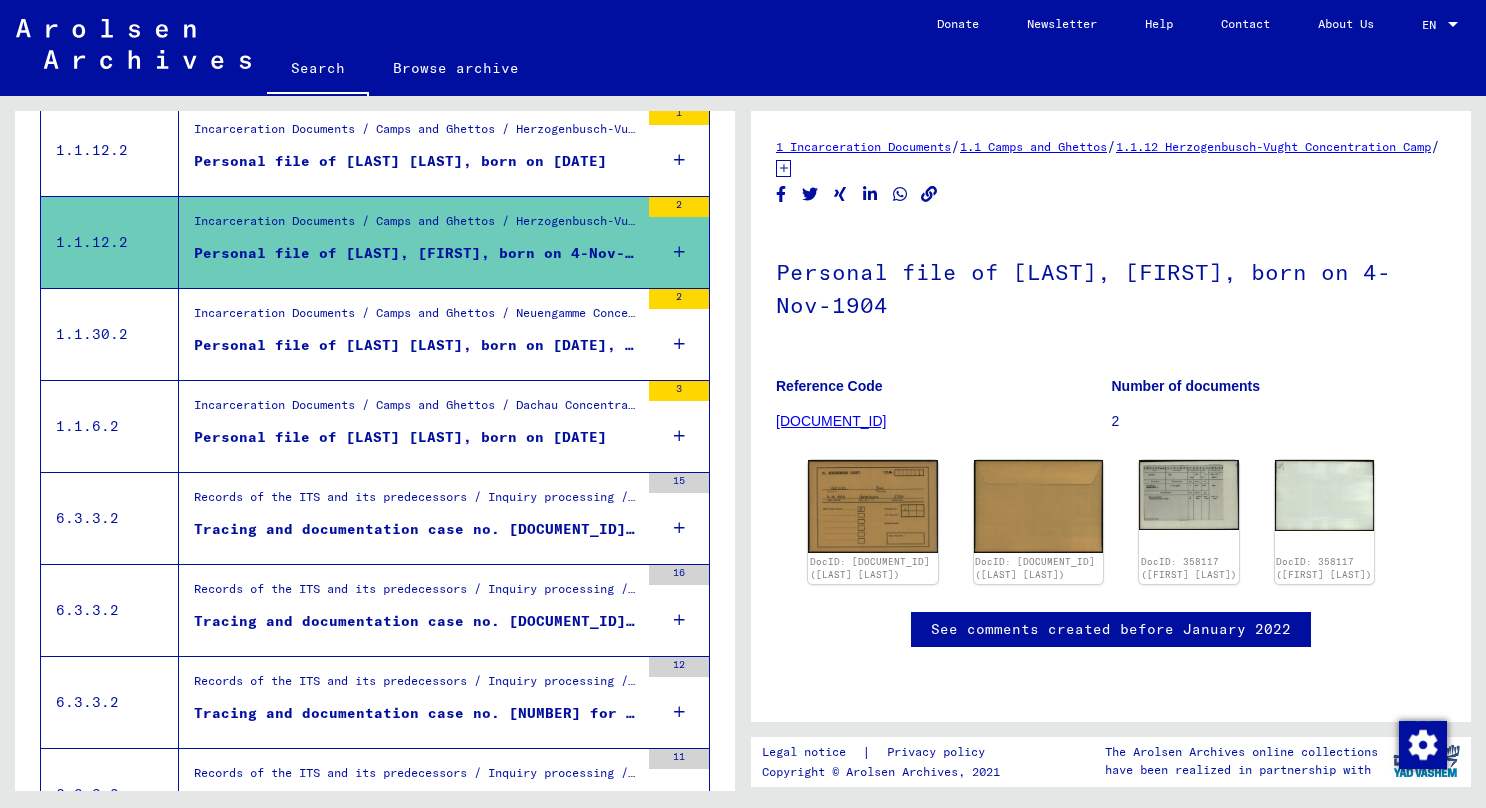 scroll, scrollTop: 0, scrollLeft: 0, axis: both 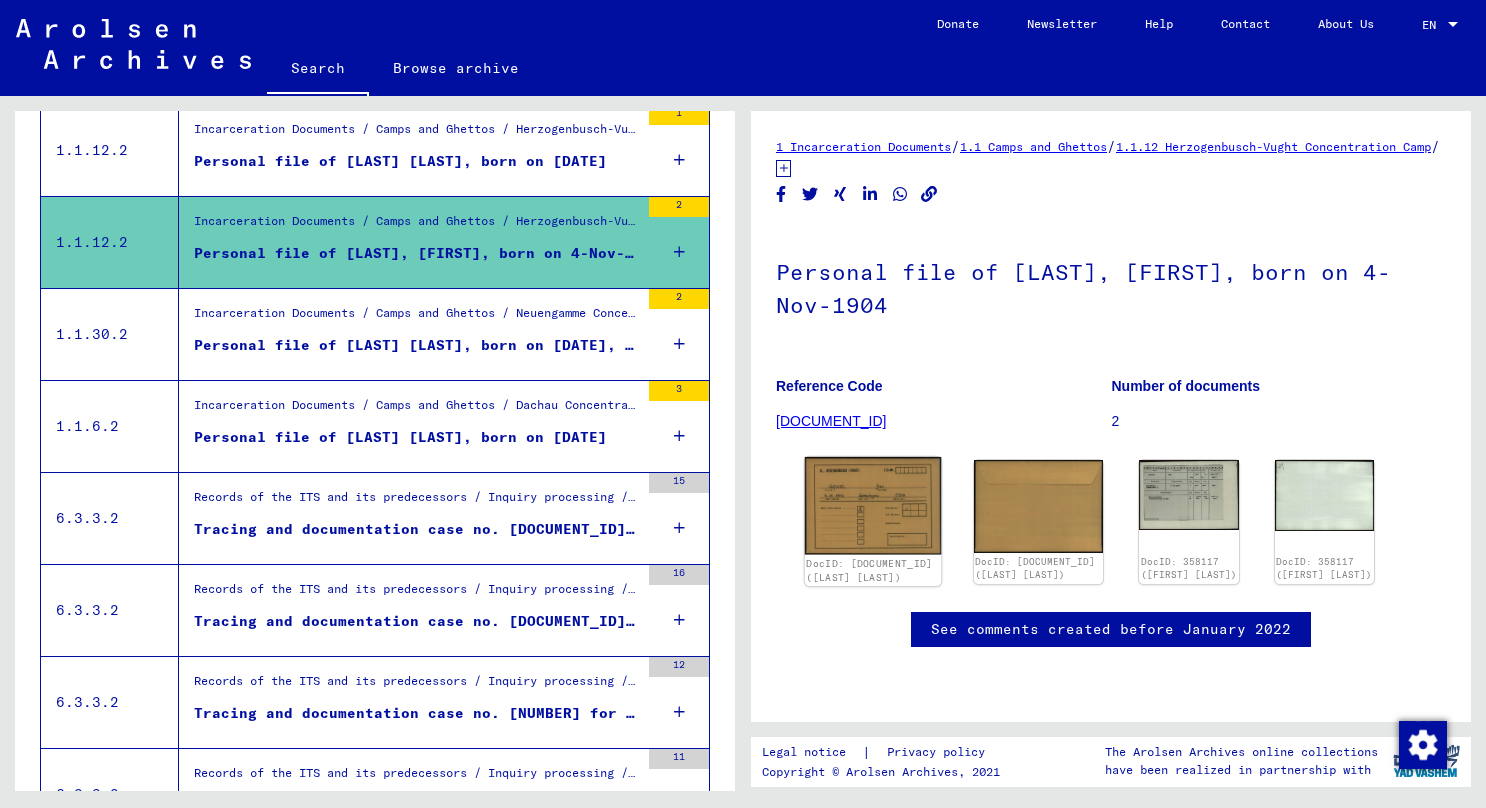 click 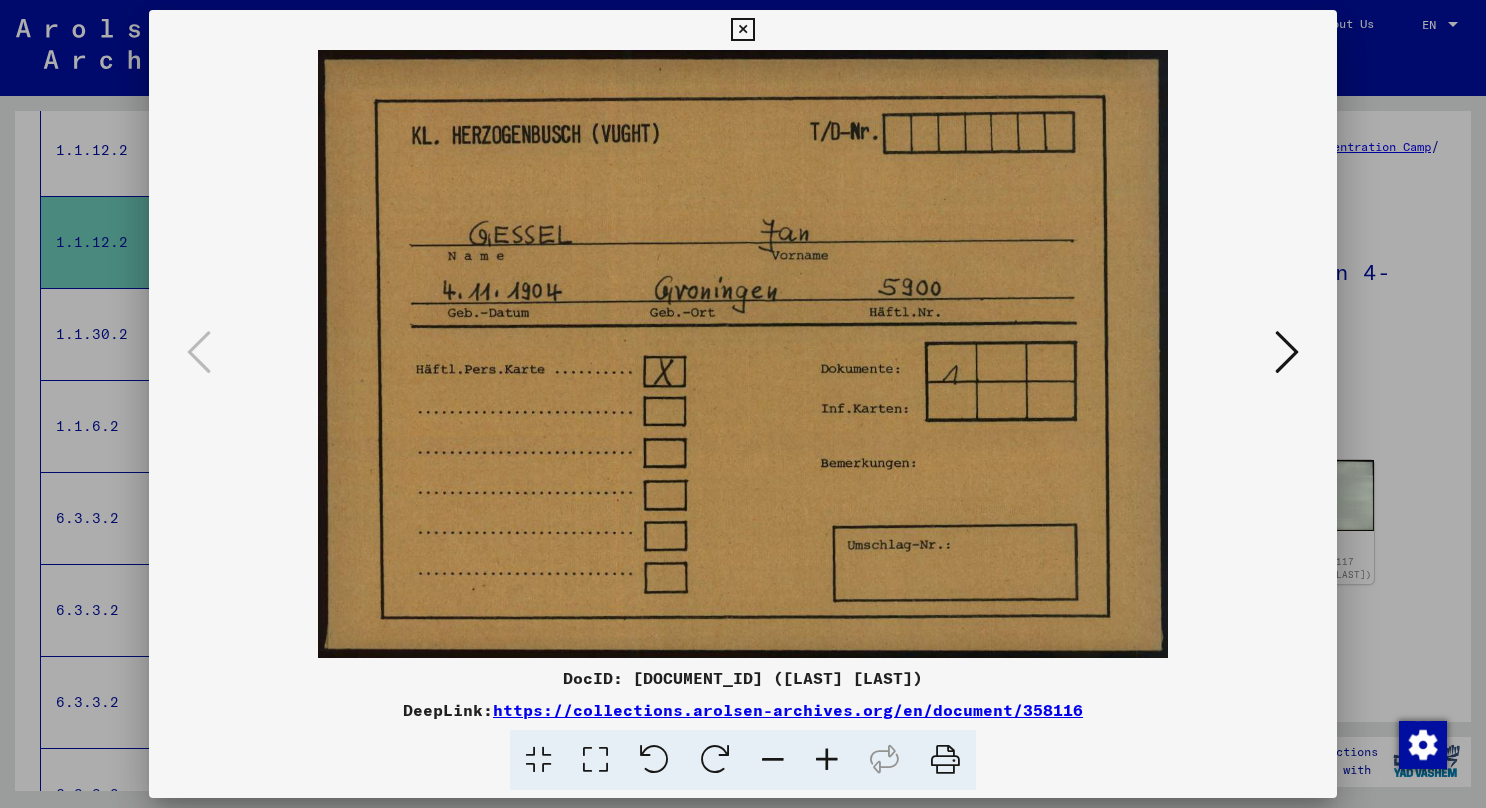 click at bounding box center (742, 30) 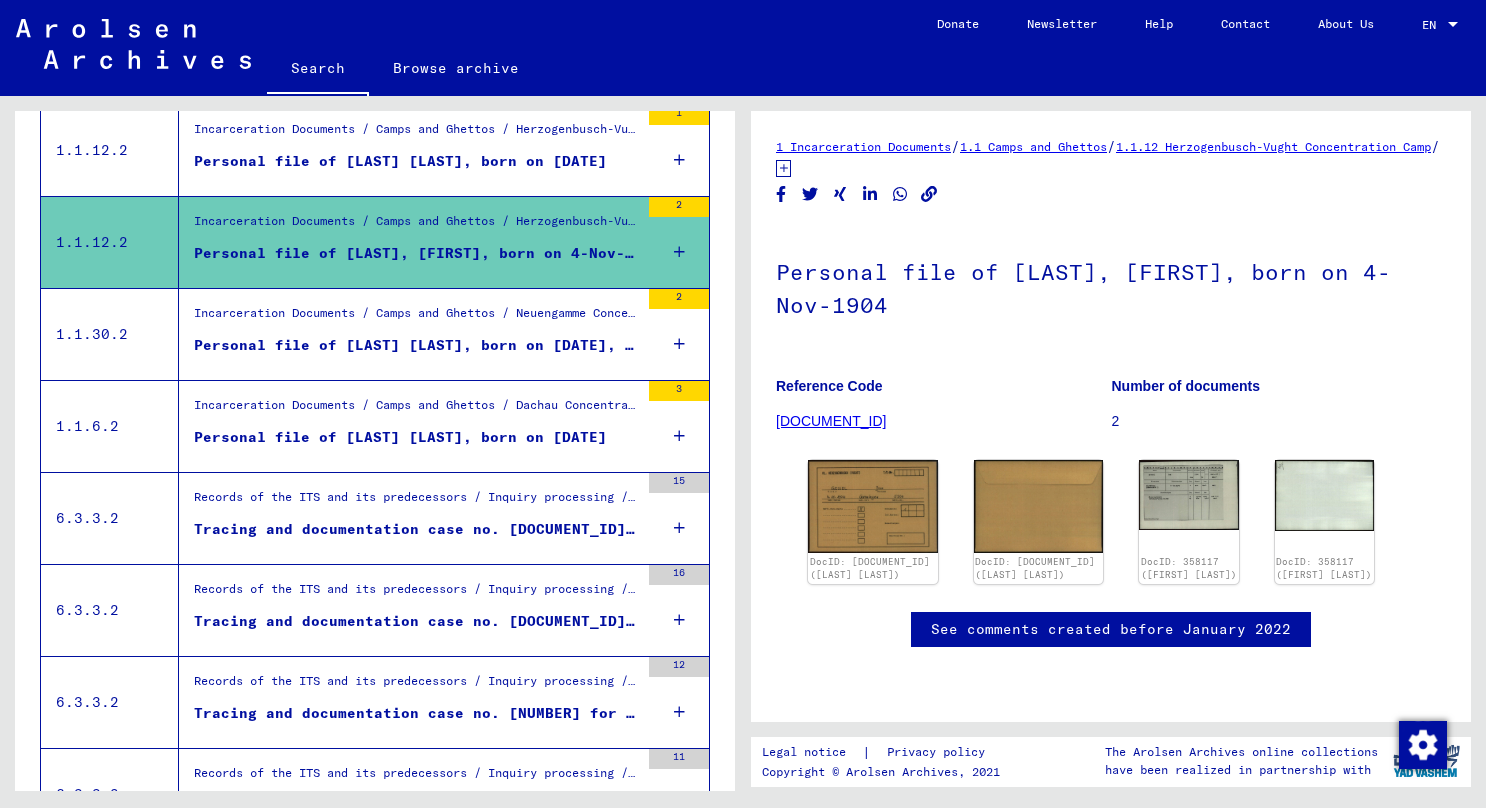 click on "Personal file of [LAST] [LAST], born on [DATE], born in [CITY]" at bounding box center [416, 345] 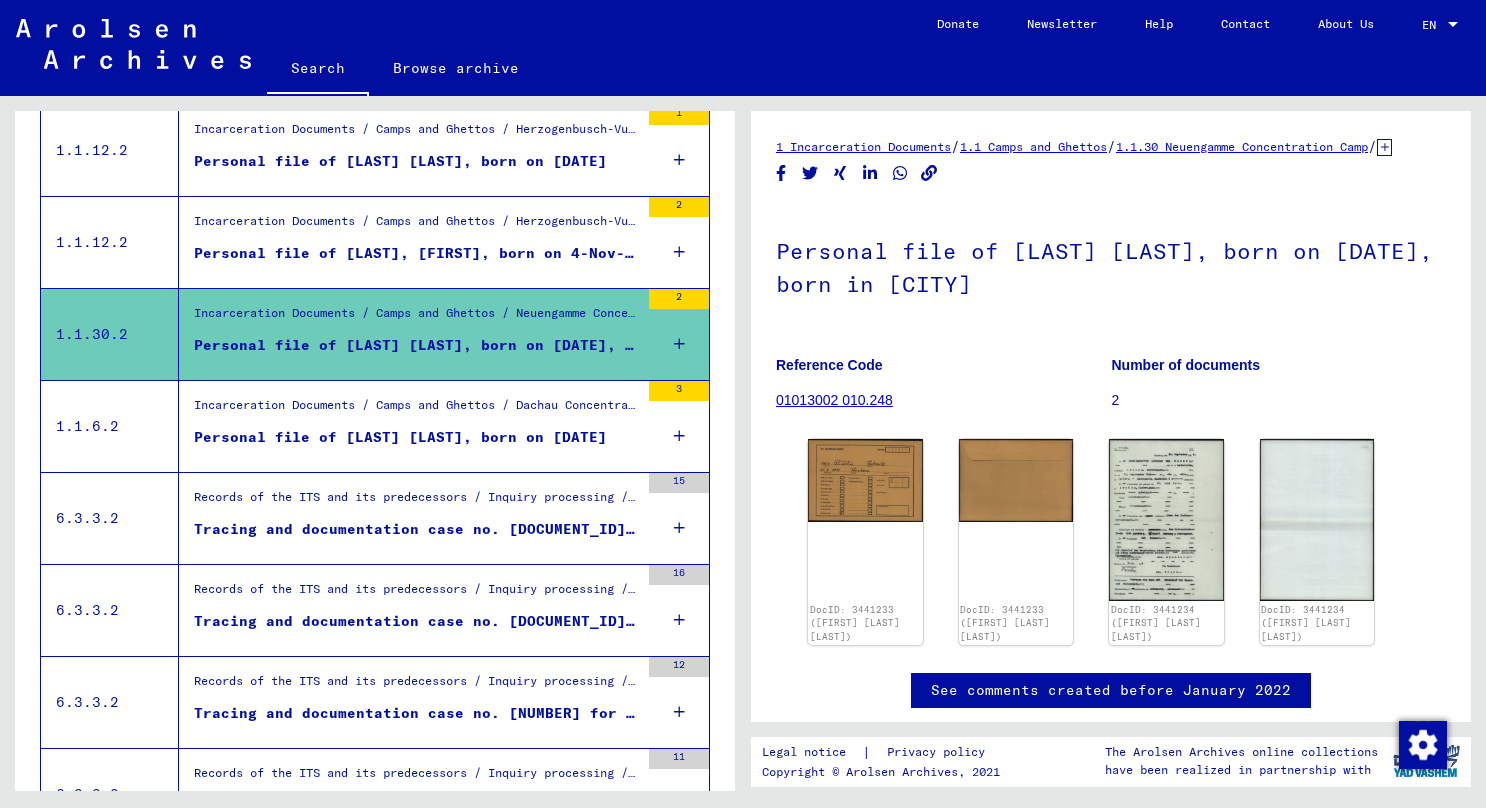 scroll, scrollTop: 0, scrollLeft: 0, axis: both 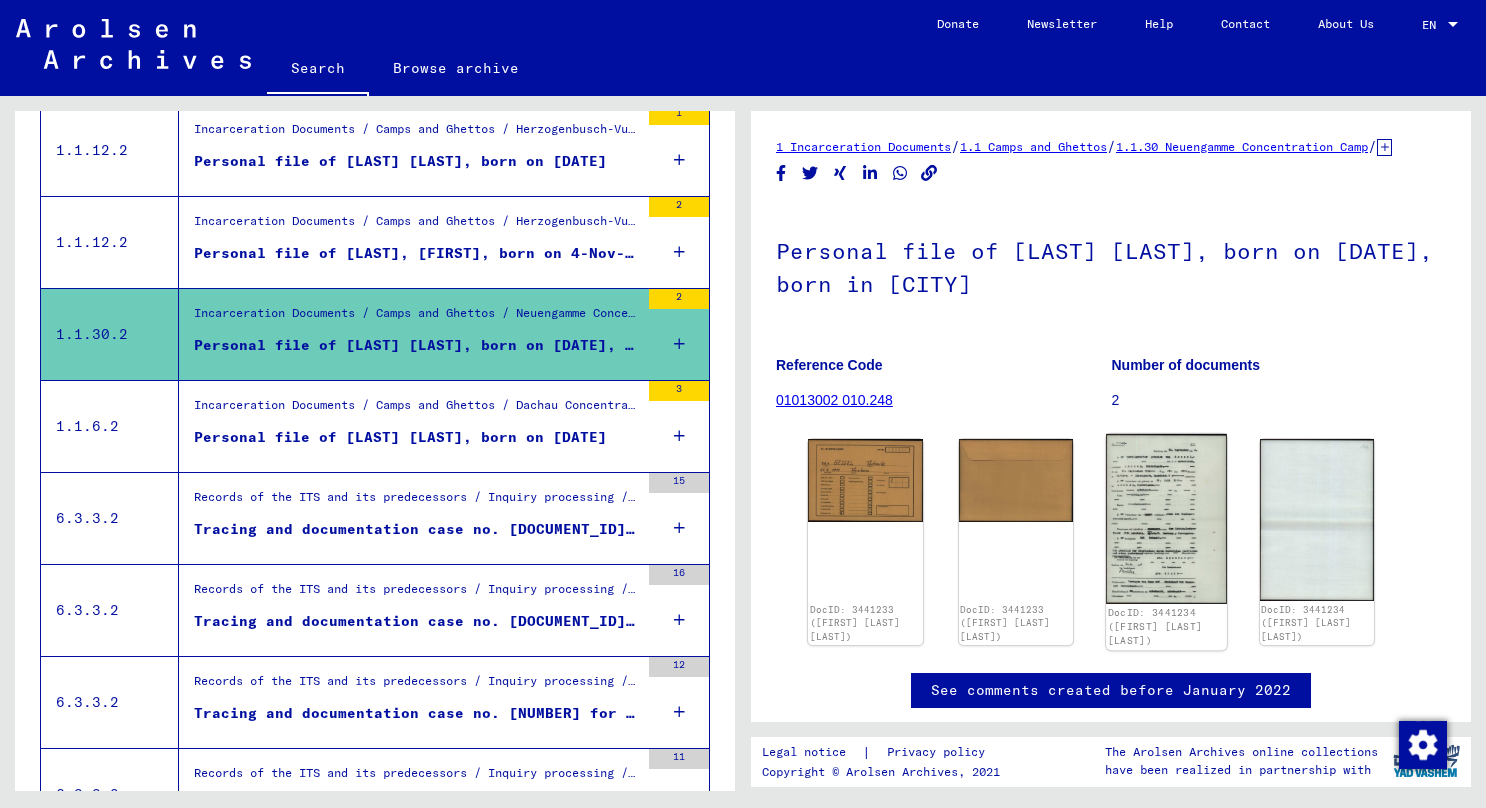 click 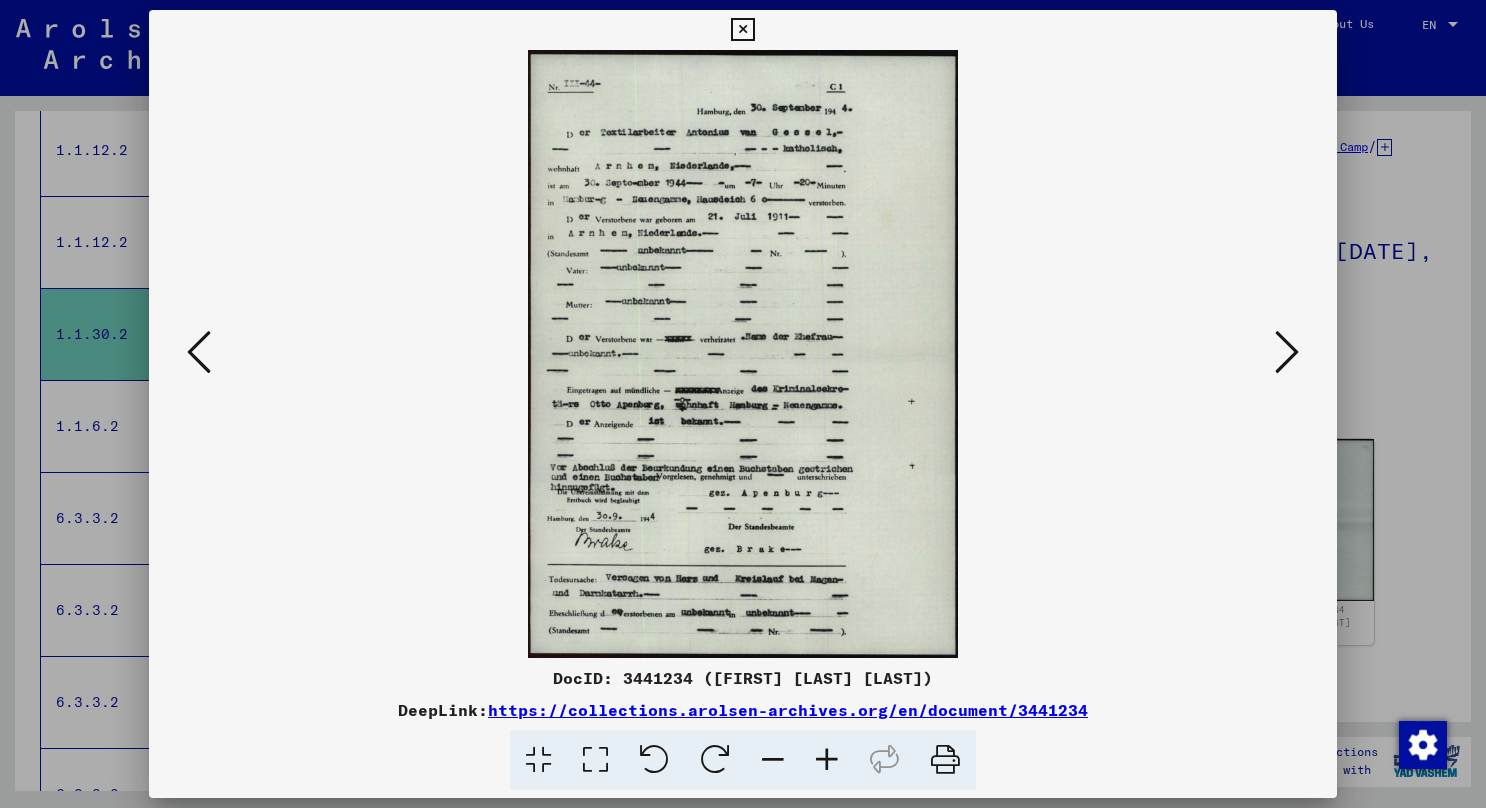 click at bounding box center [1287, 352] 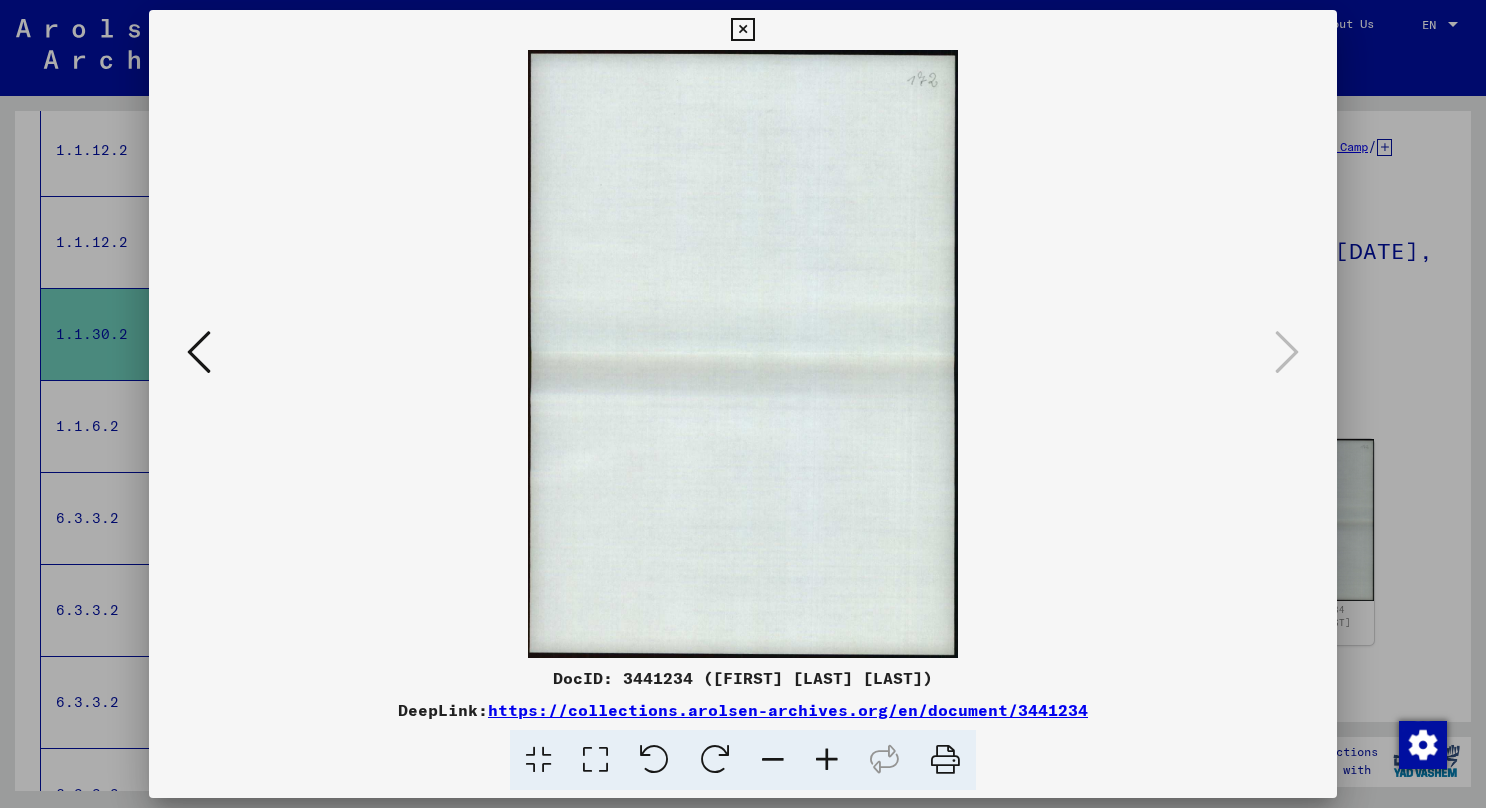click at bounding box center (743, 354) 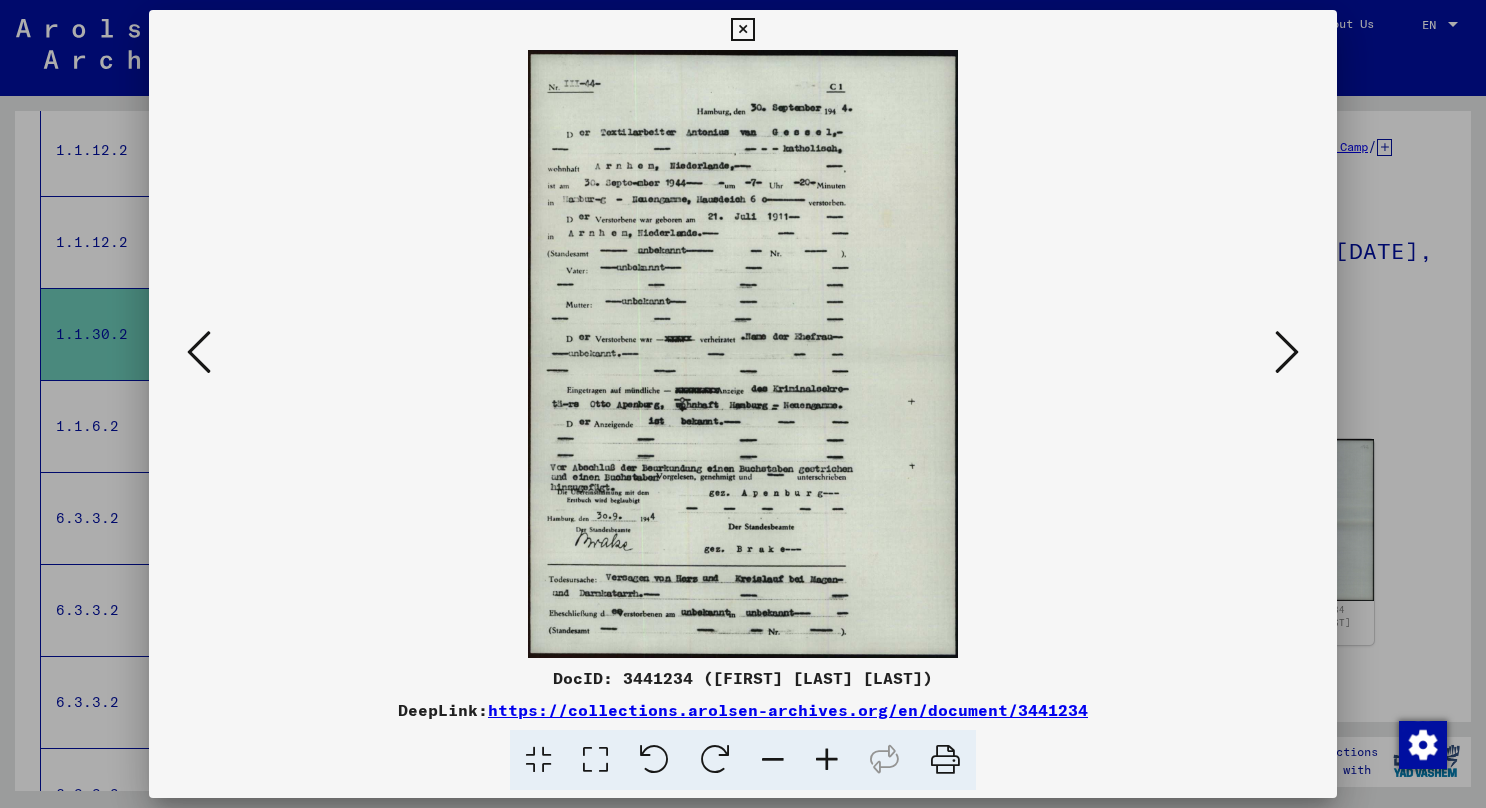 click at bounding box center [945, 760] 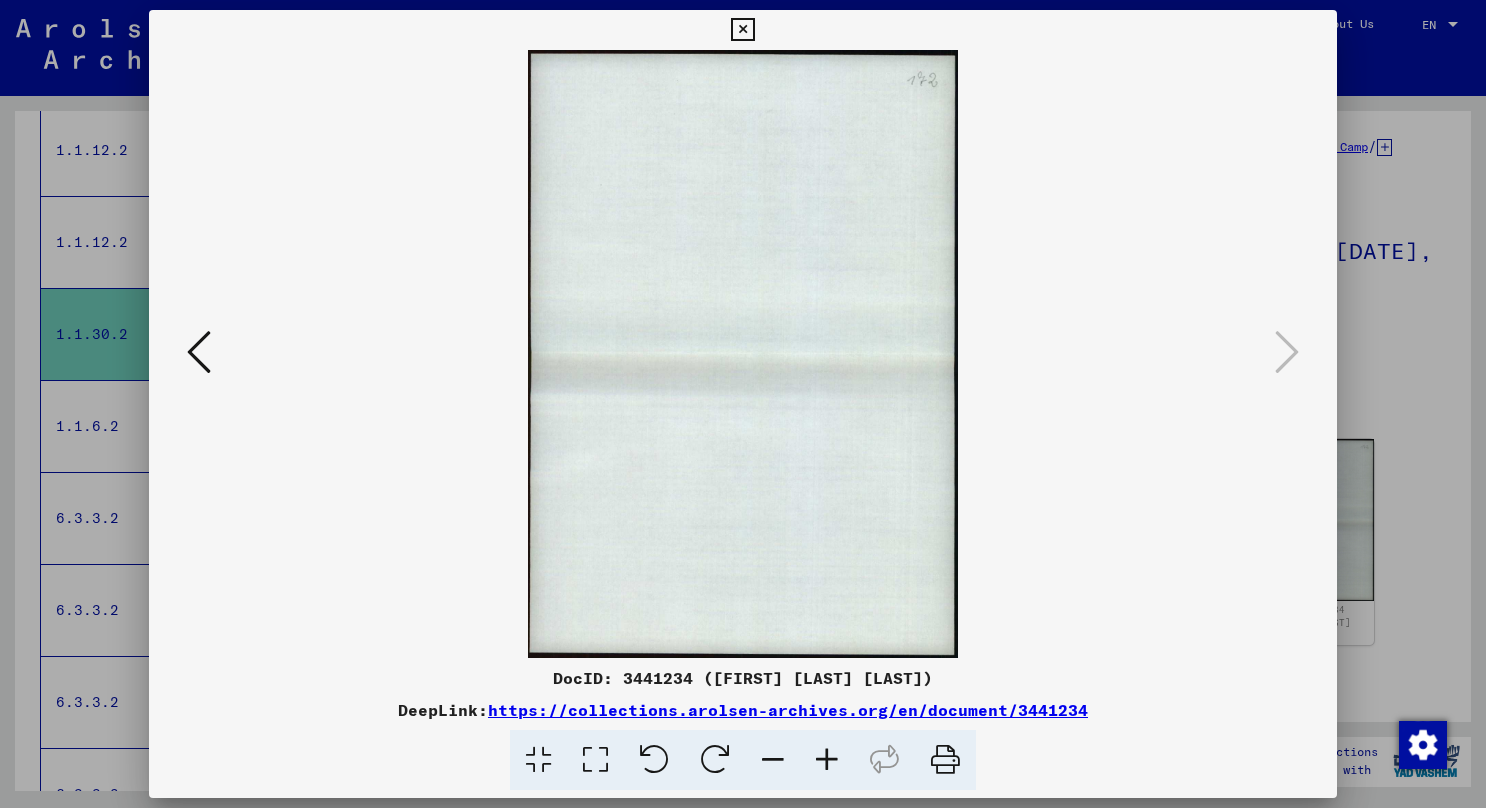 click at bounding box center (199, 353) 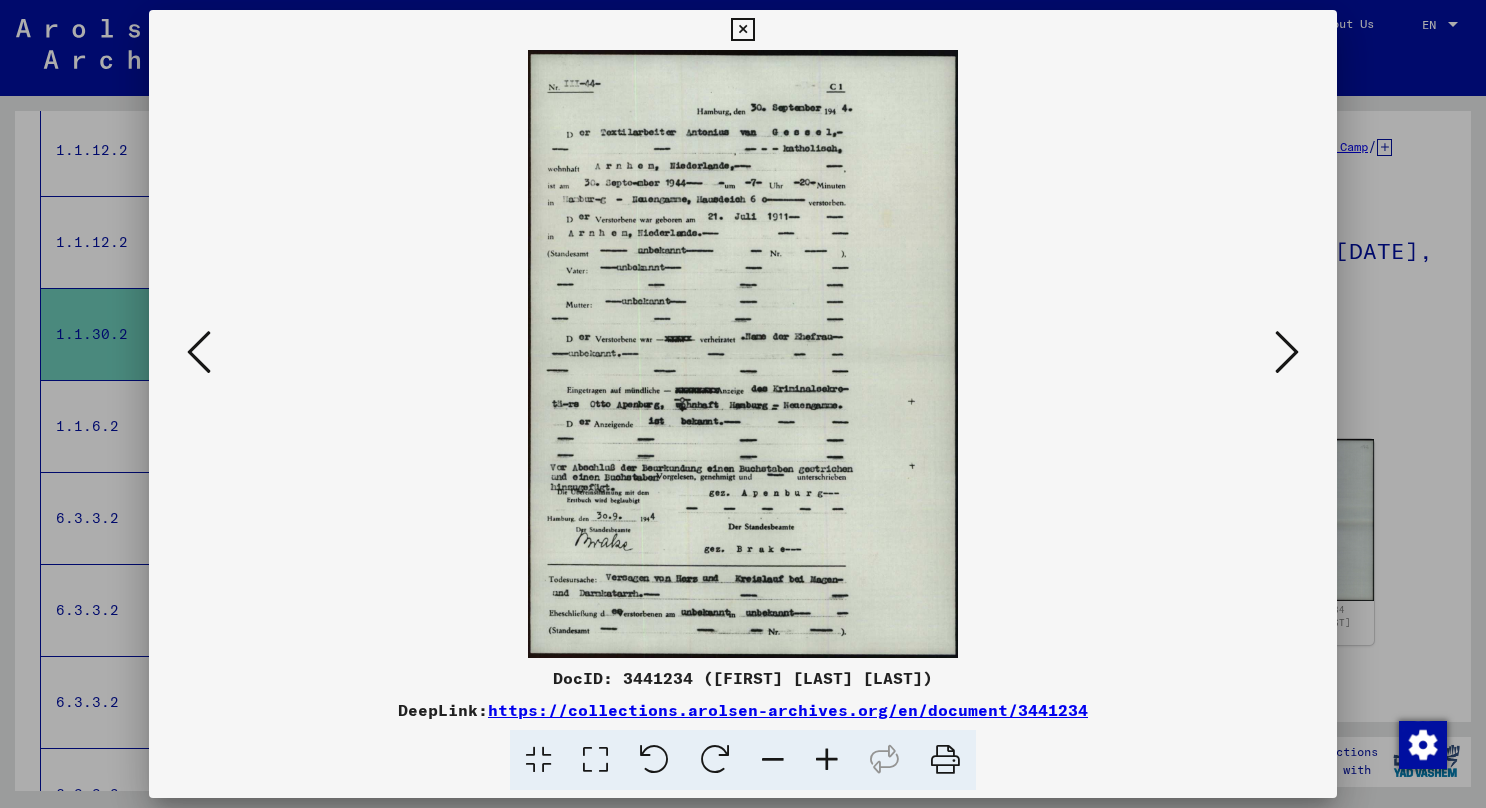 click at bounding box center [199, 352] 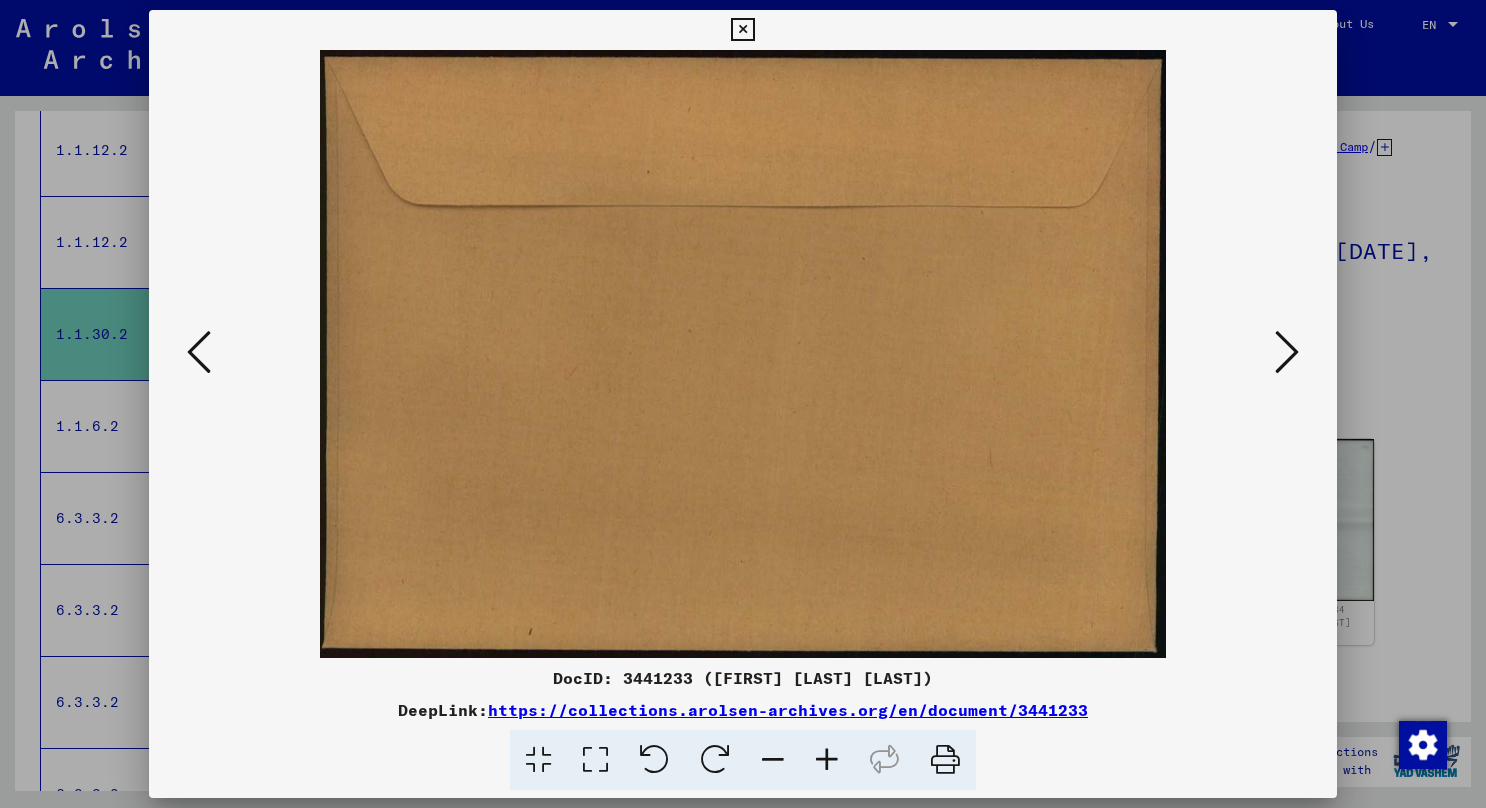 click at bounding box center (199, 352) 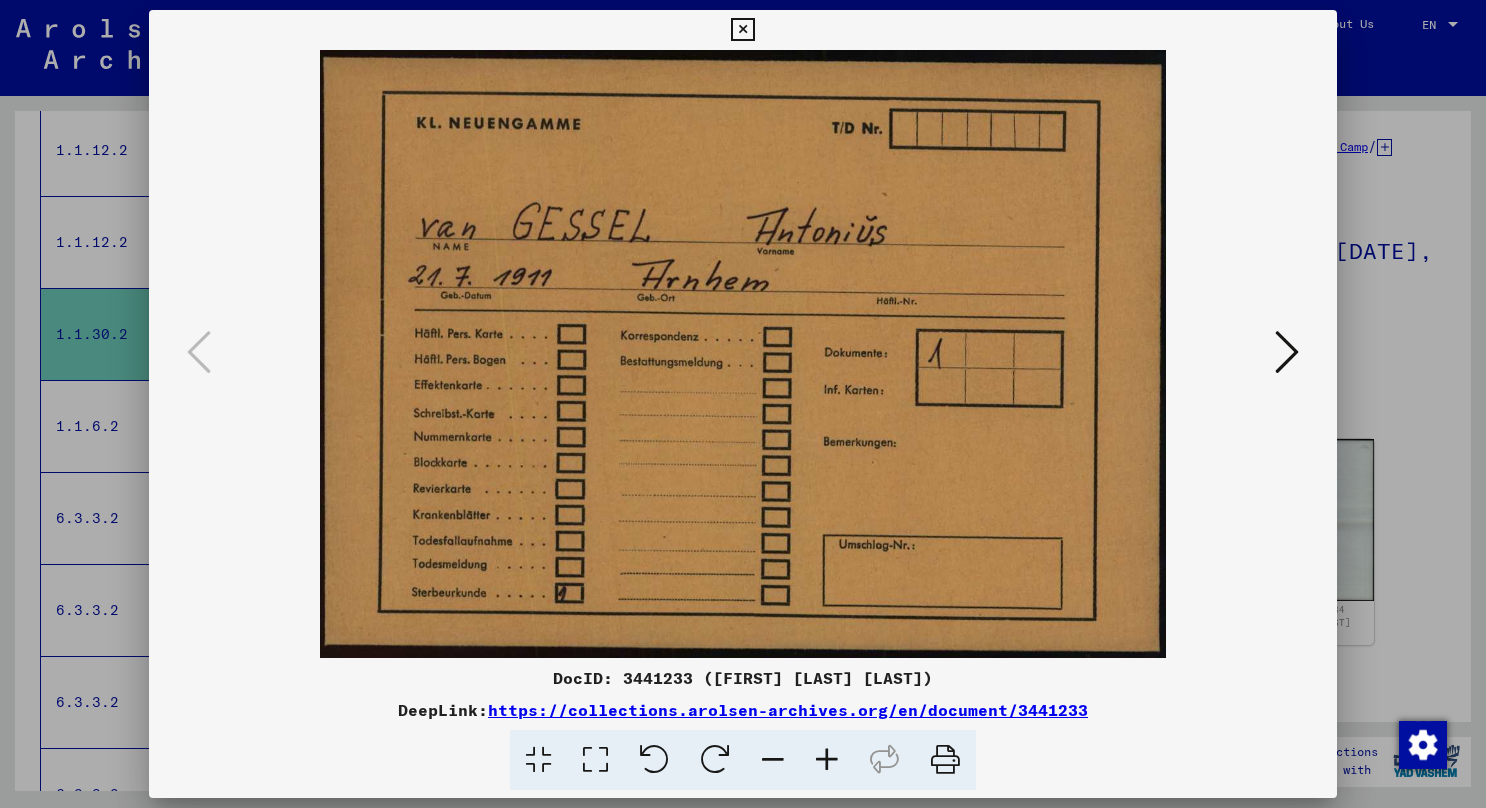 click at bounding box center [742, 30] 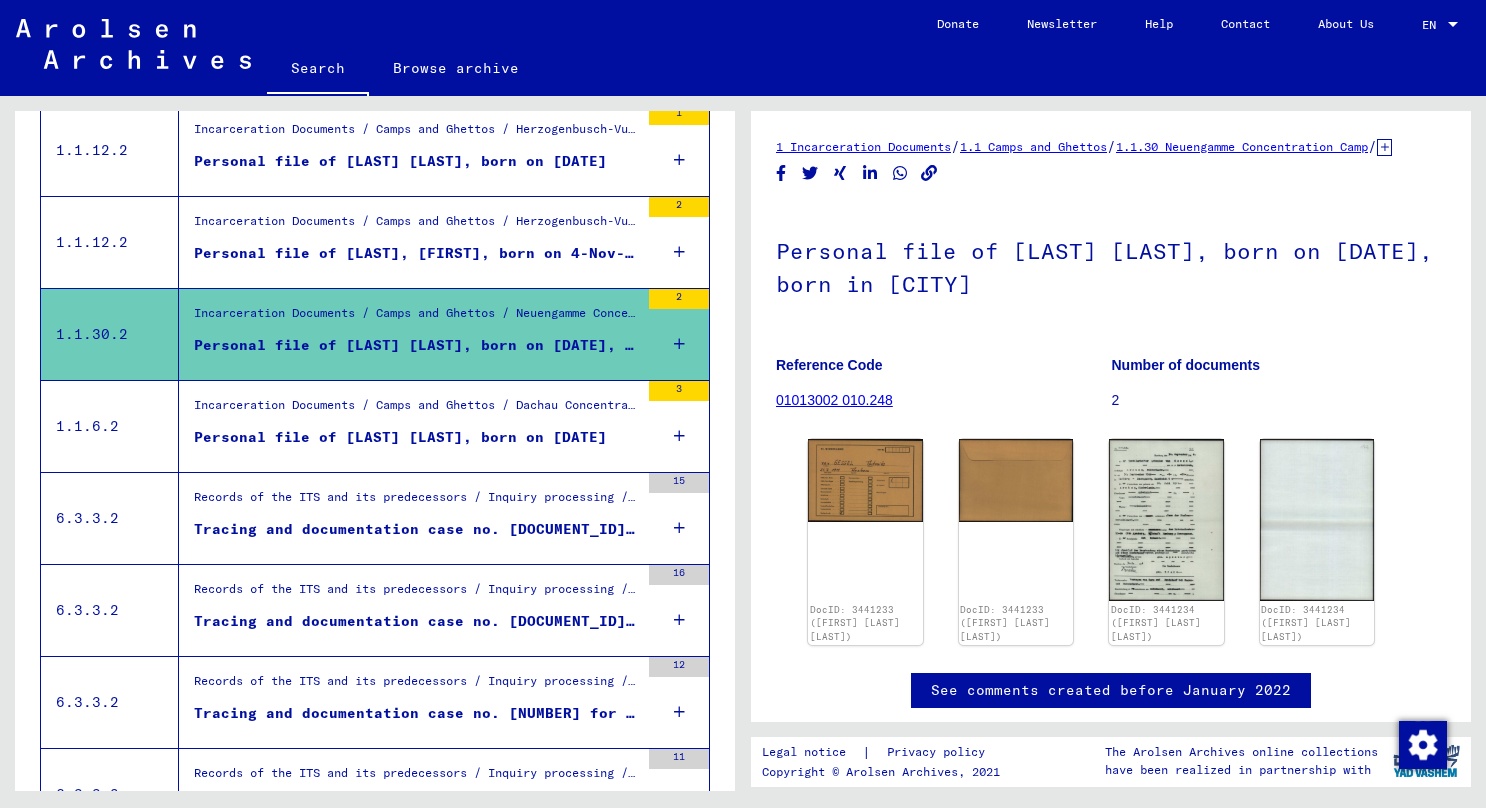 drag, startPoint x: 119, startPoint y: 178, endPoint x: -4, endPoint y: 162, distance: 124.036285 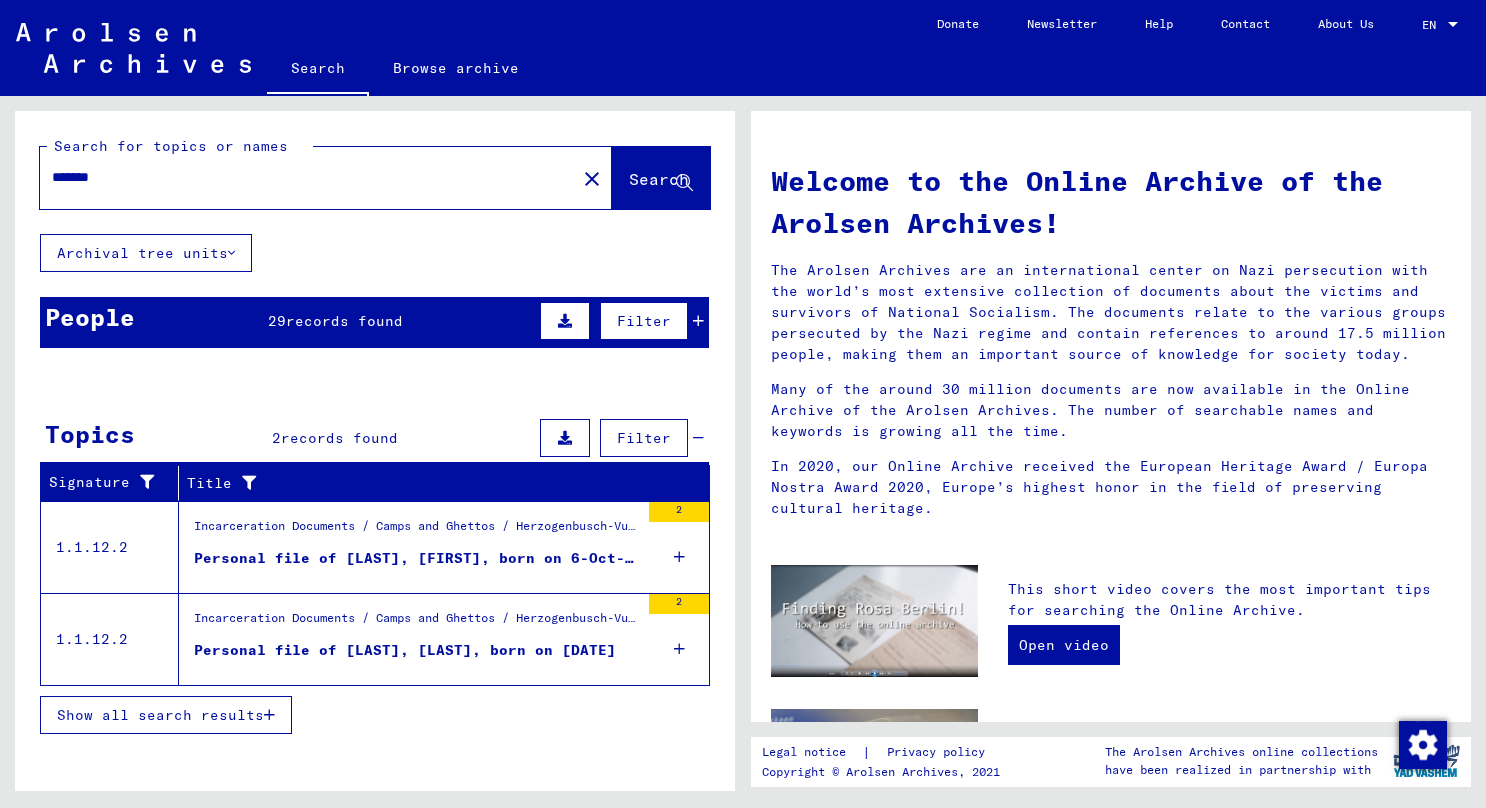 click on "Personal file of [LAST], [FIRST], born on 6-Oct-1907" at bounding box center (416, 558) 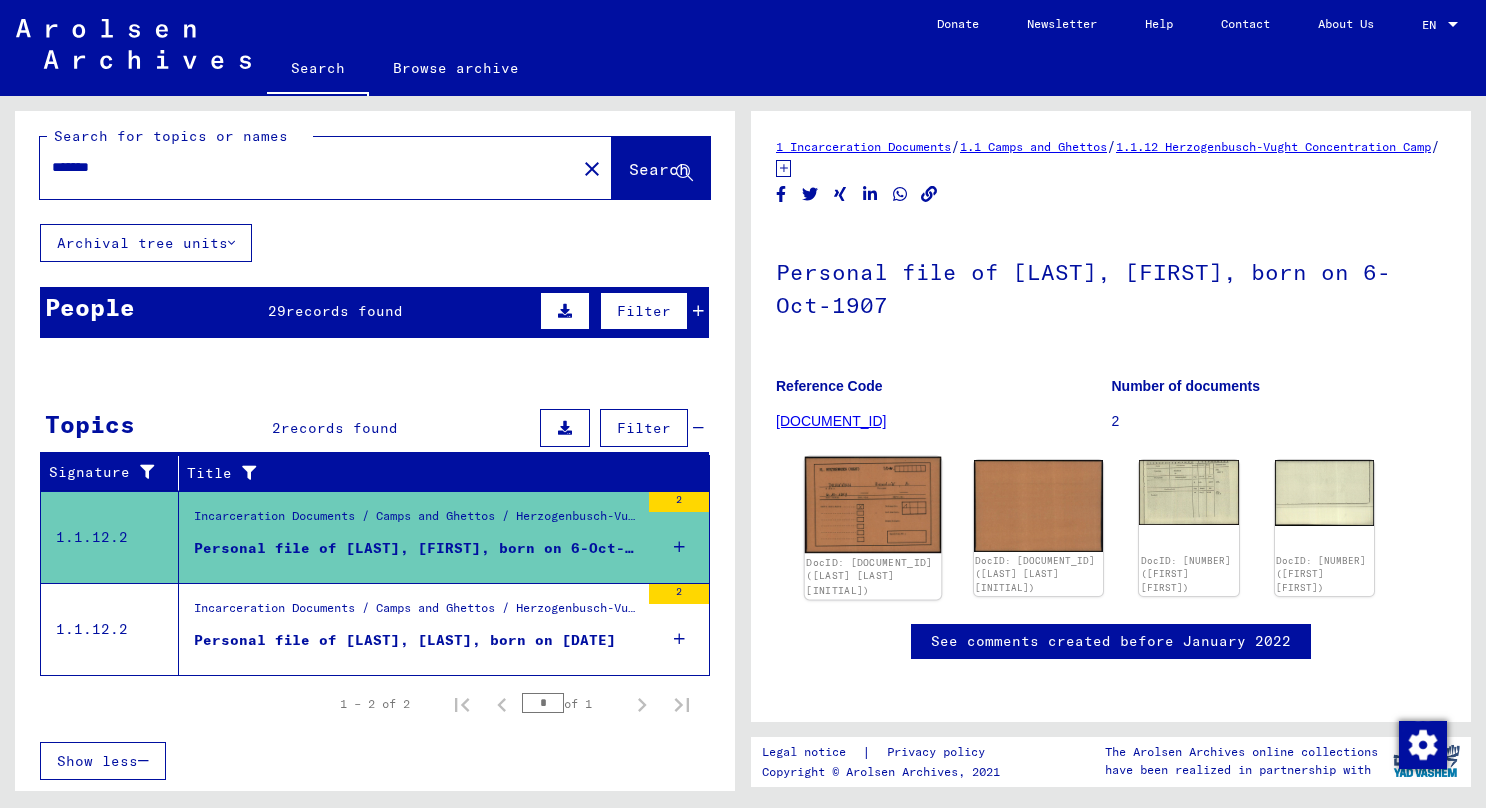 click 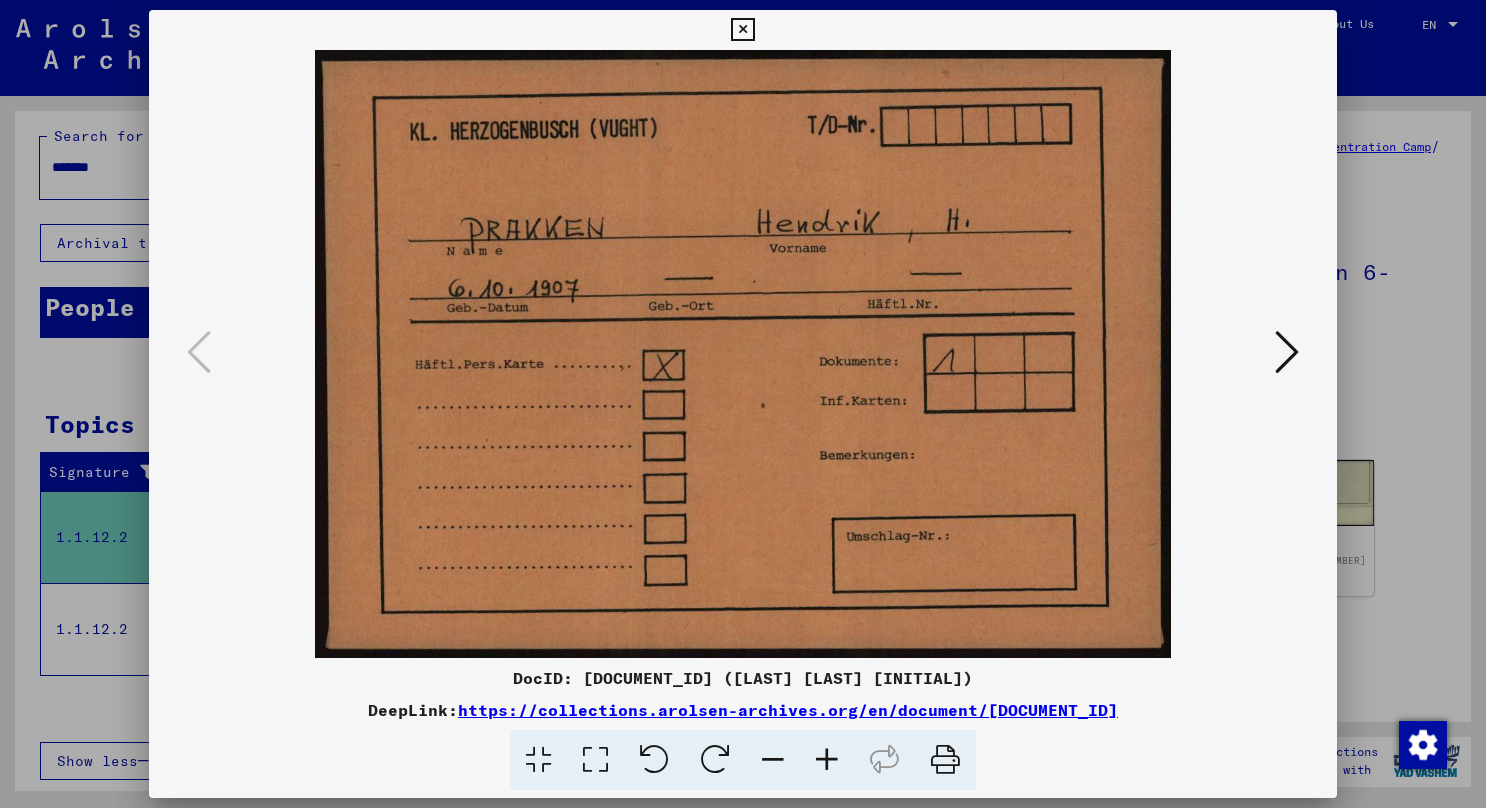 click at bounding box center [1287, 353] 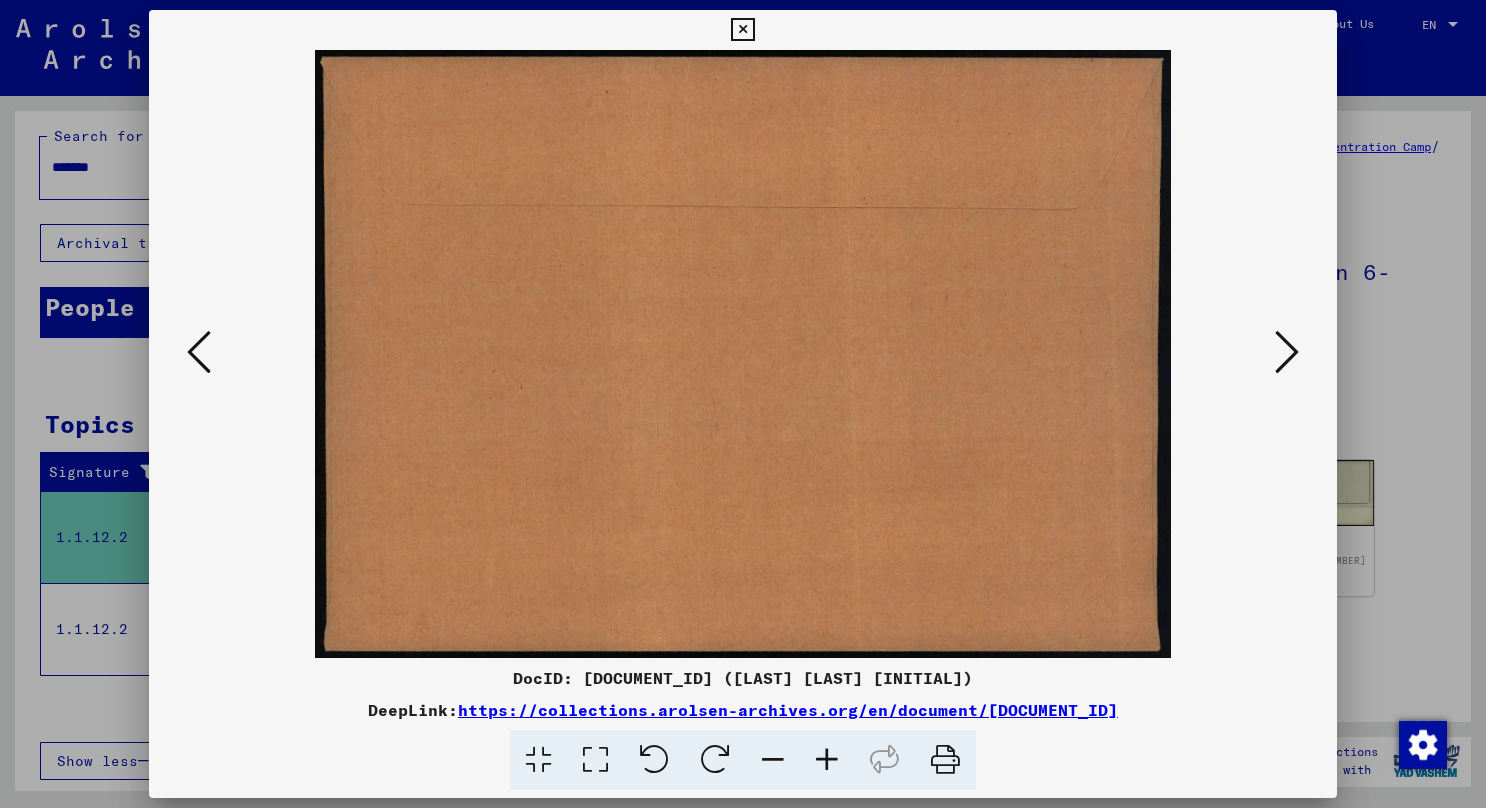 click at bounding box center (1287, 353) 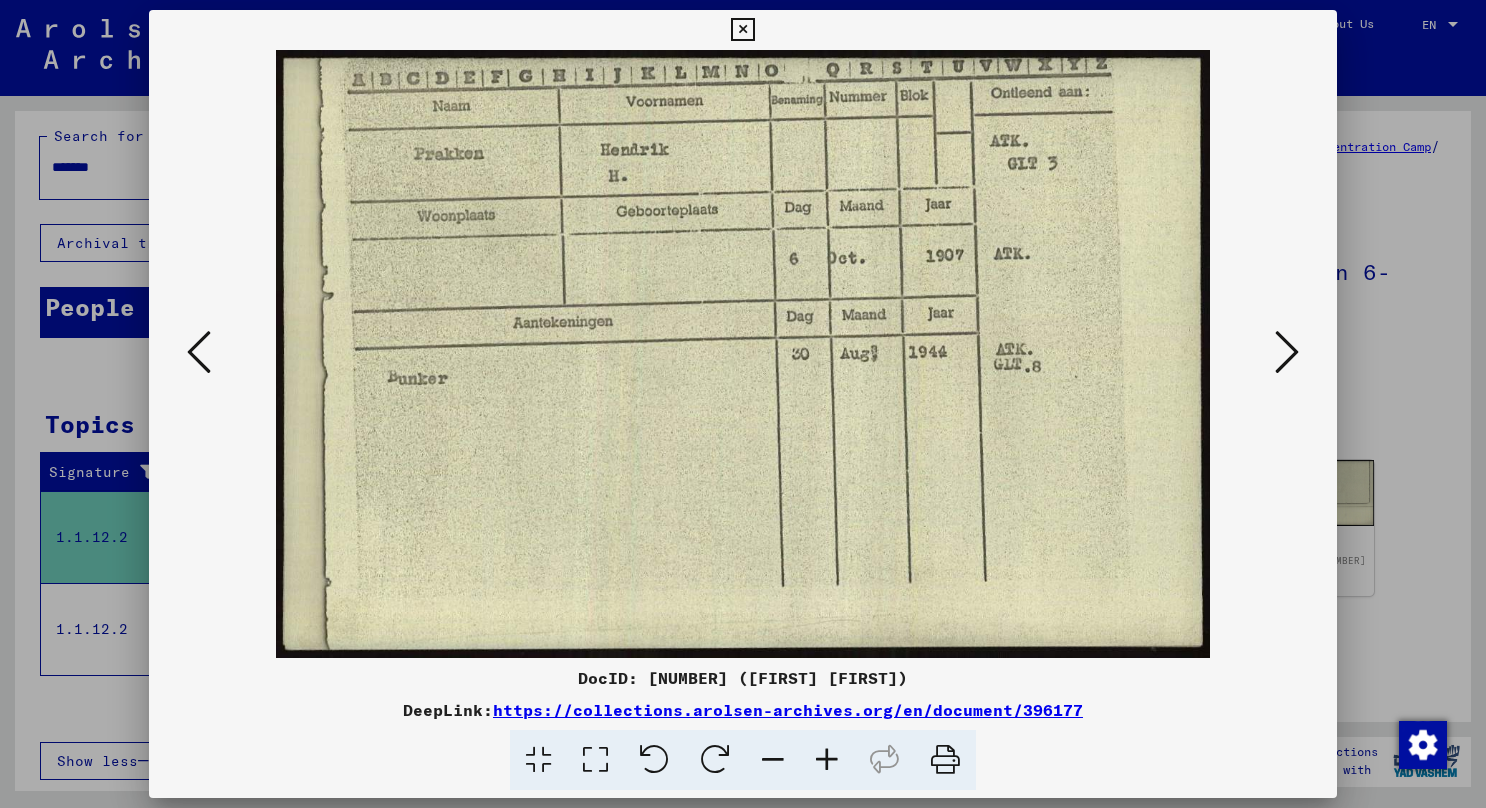 click at bounding box center [743, 354] 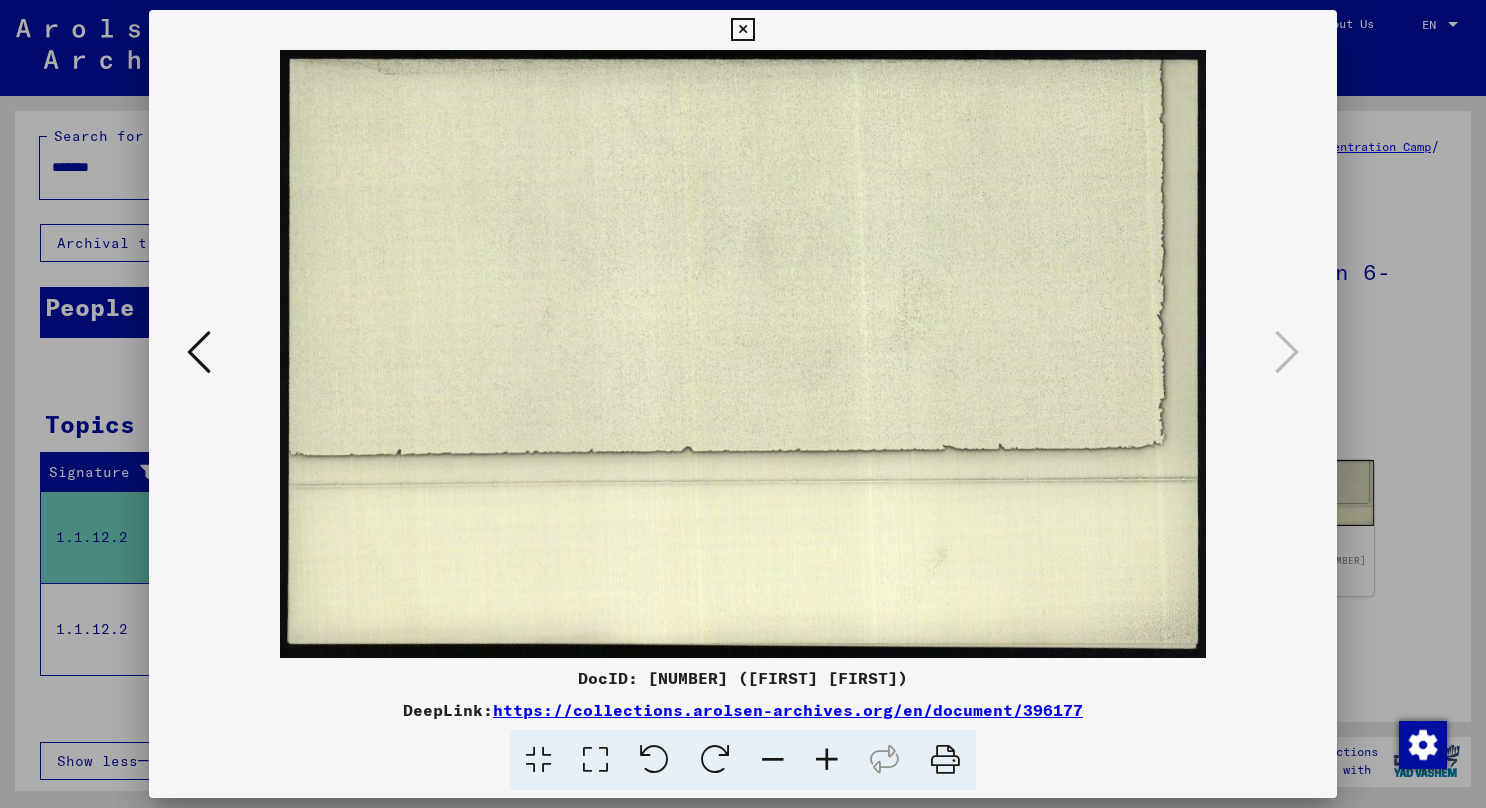 click at bounding box center (742, 30) 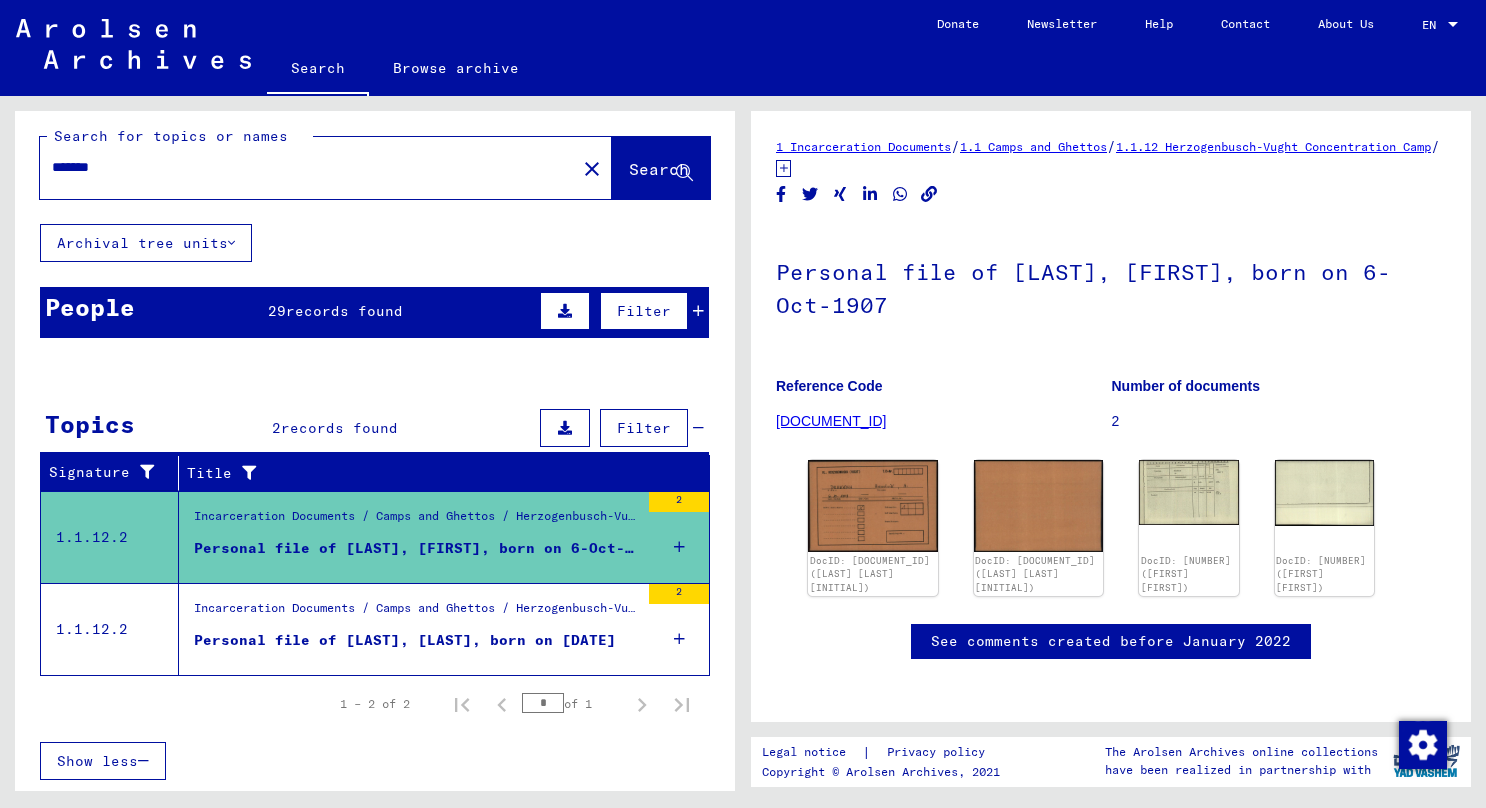 click on "Personal file of [LAST], [LAST], born on [DATE]" at bounding box center (405, 640) 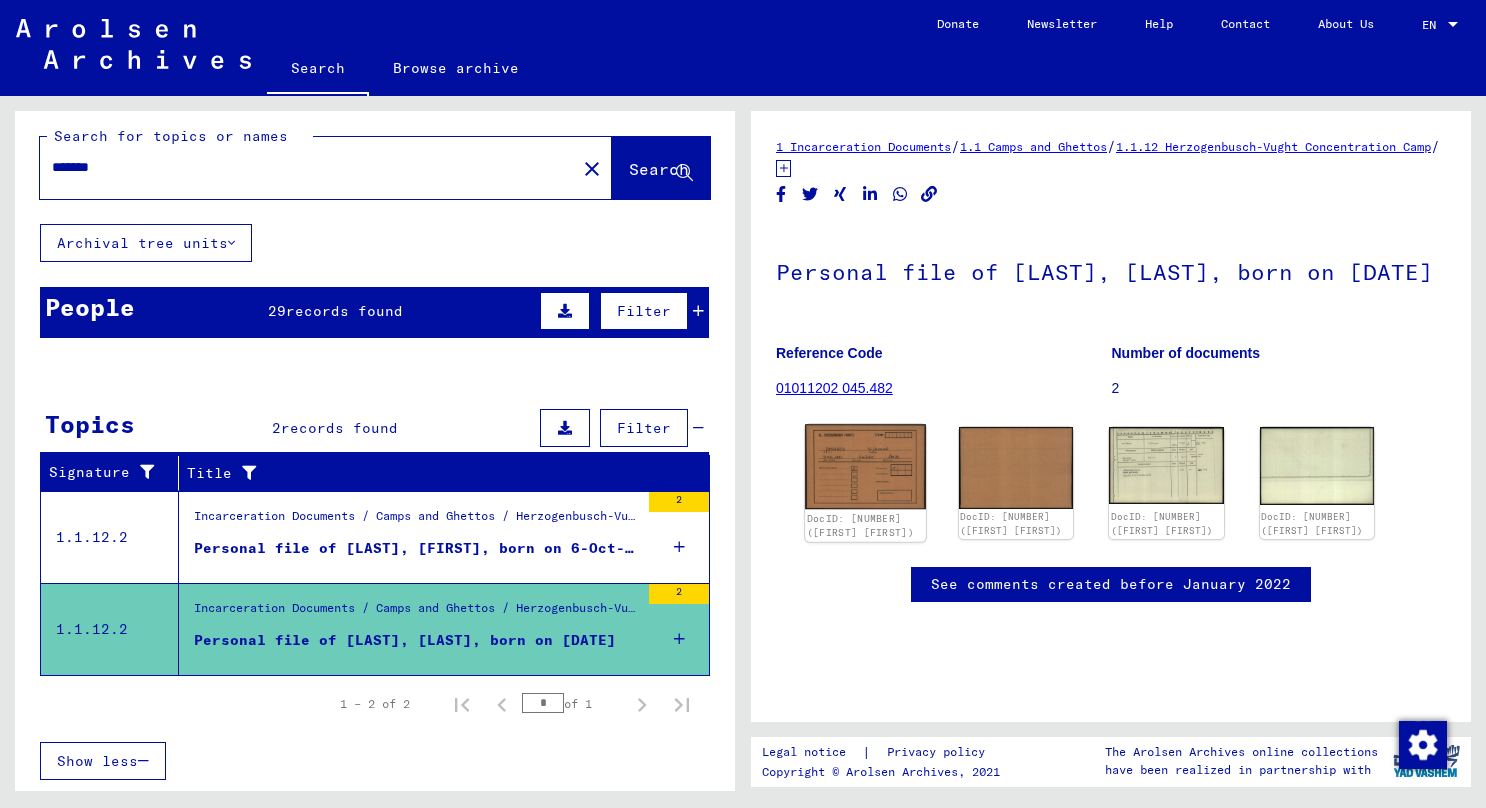 click 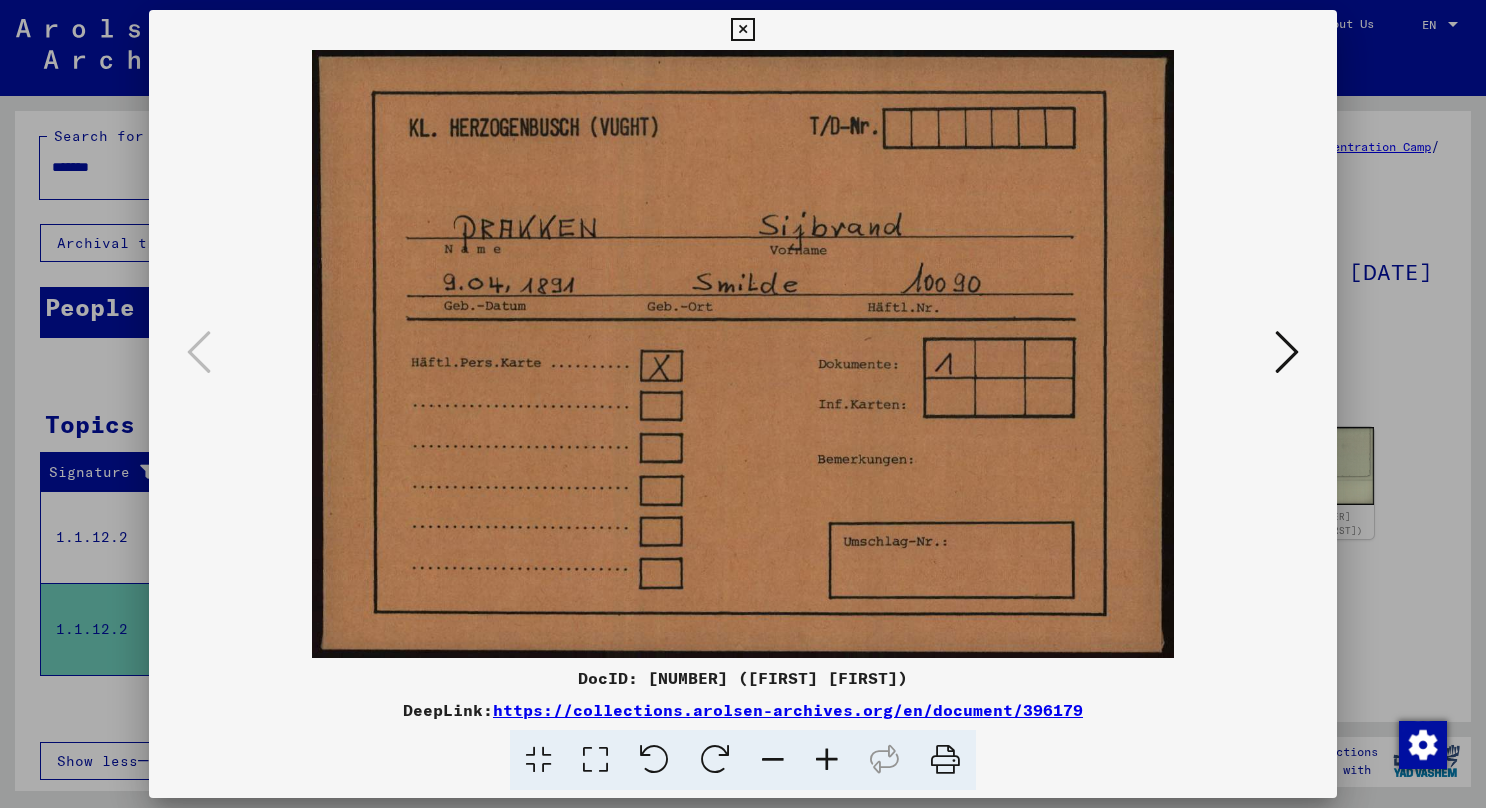 click at bounding box center [1287, 352] 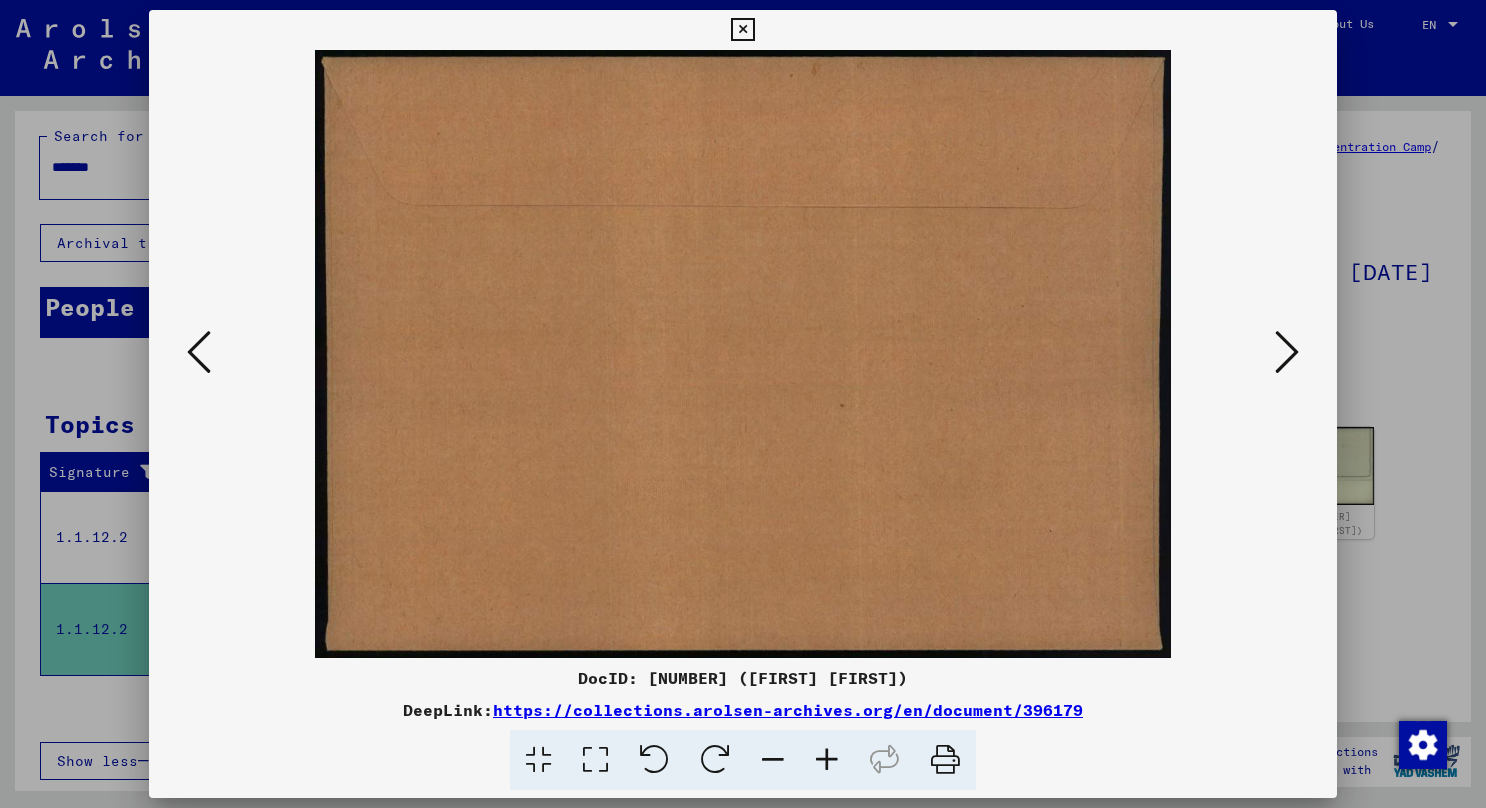click at bounding box center [1287, 352] 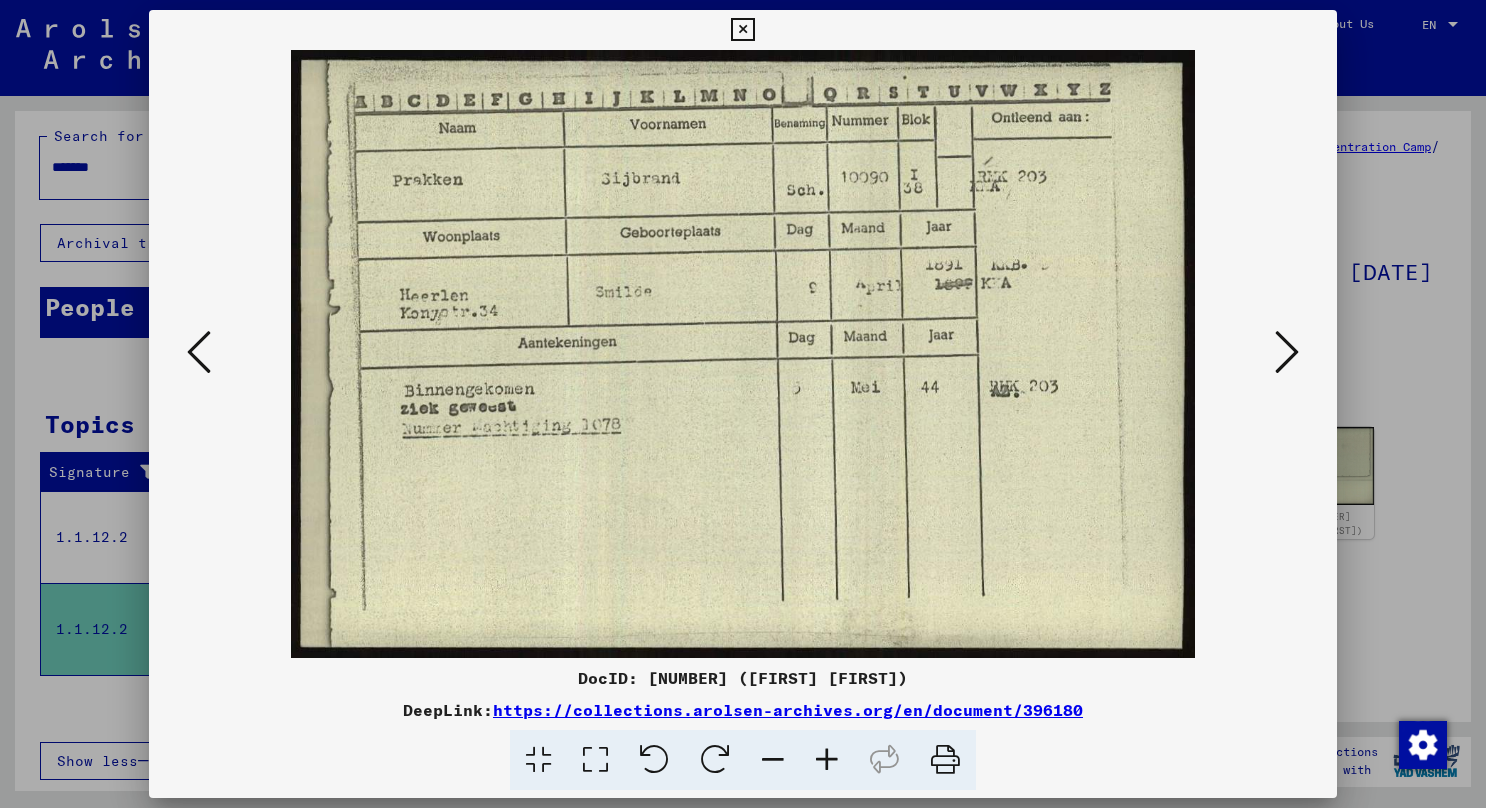 click at bounding box center (742, 30) 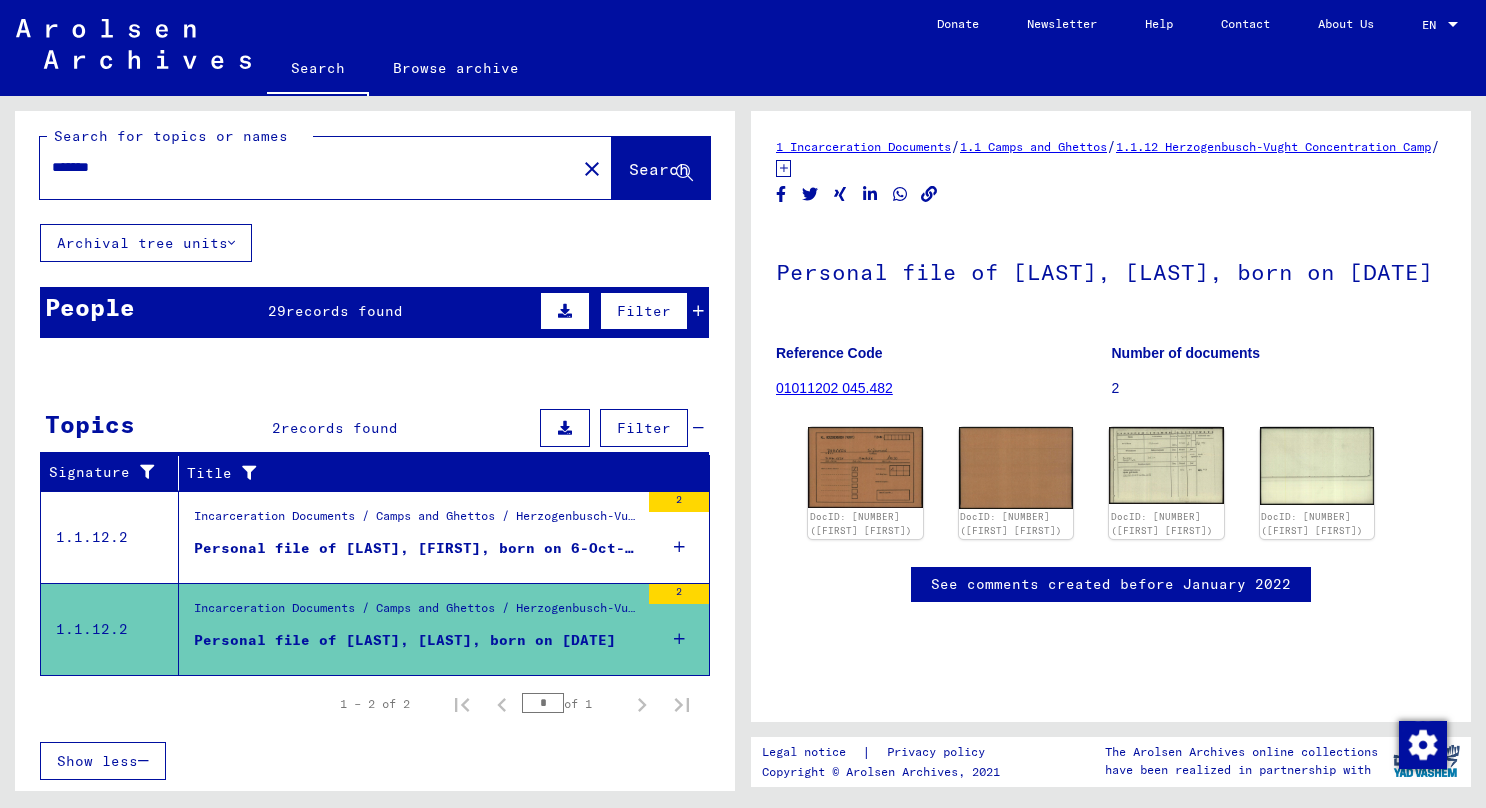 click on "Personal file of [LAST], [FIRST], born on 6-Oct-1907" at bounding box center [416, 548] 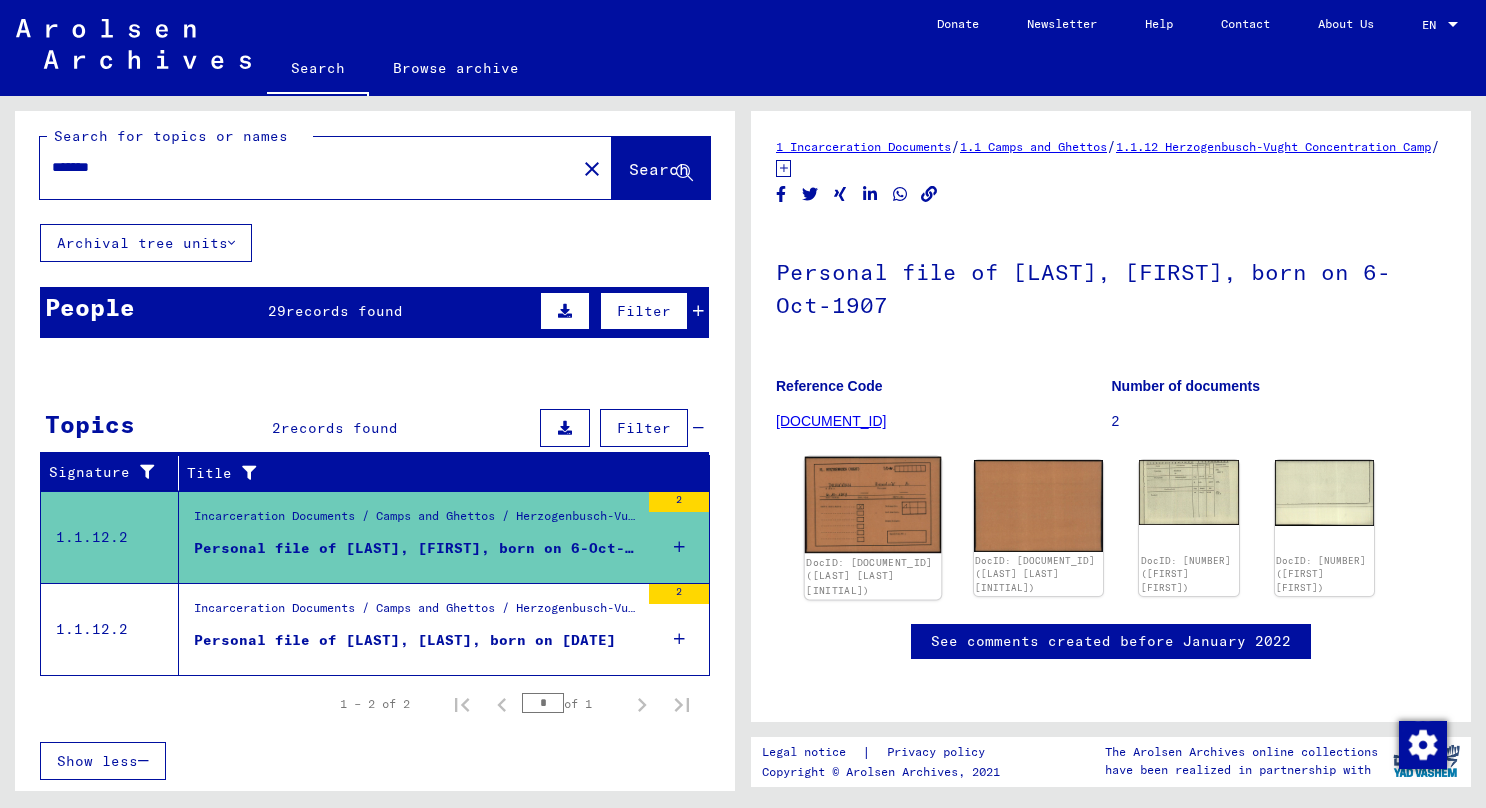 click 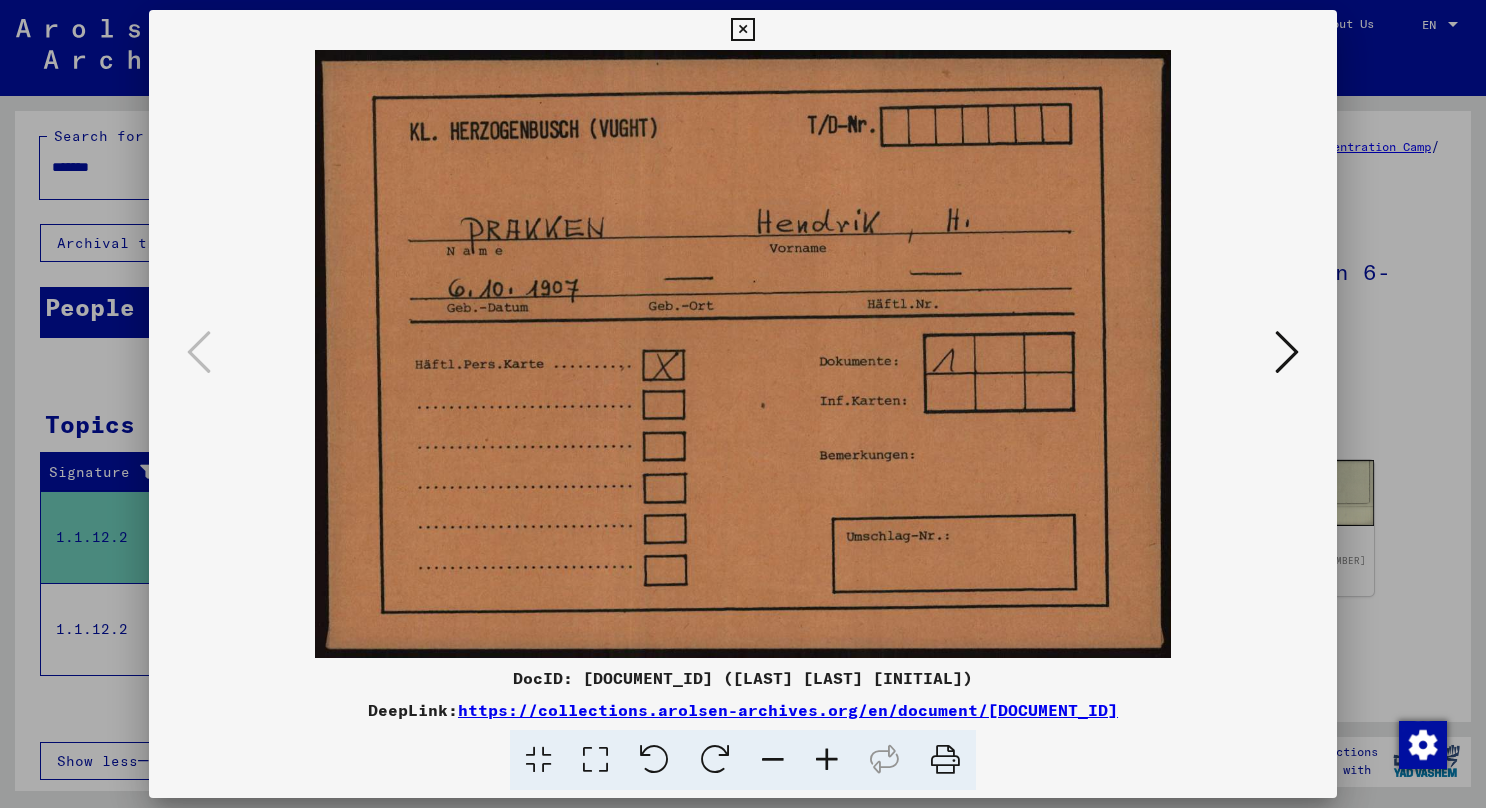 click at bounding box center [1287, 352] 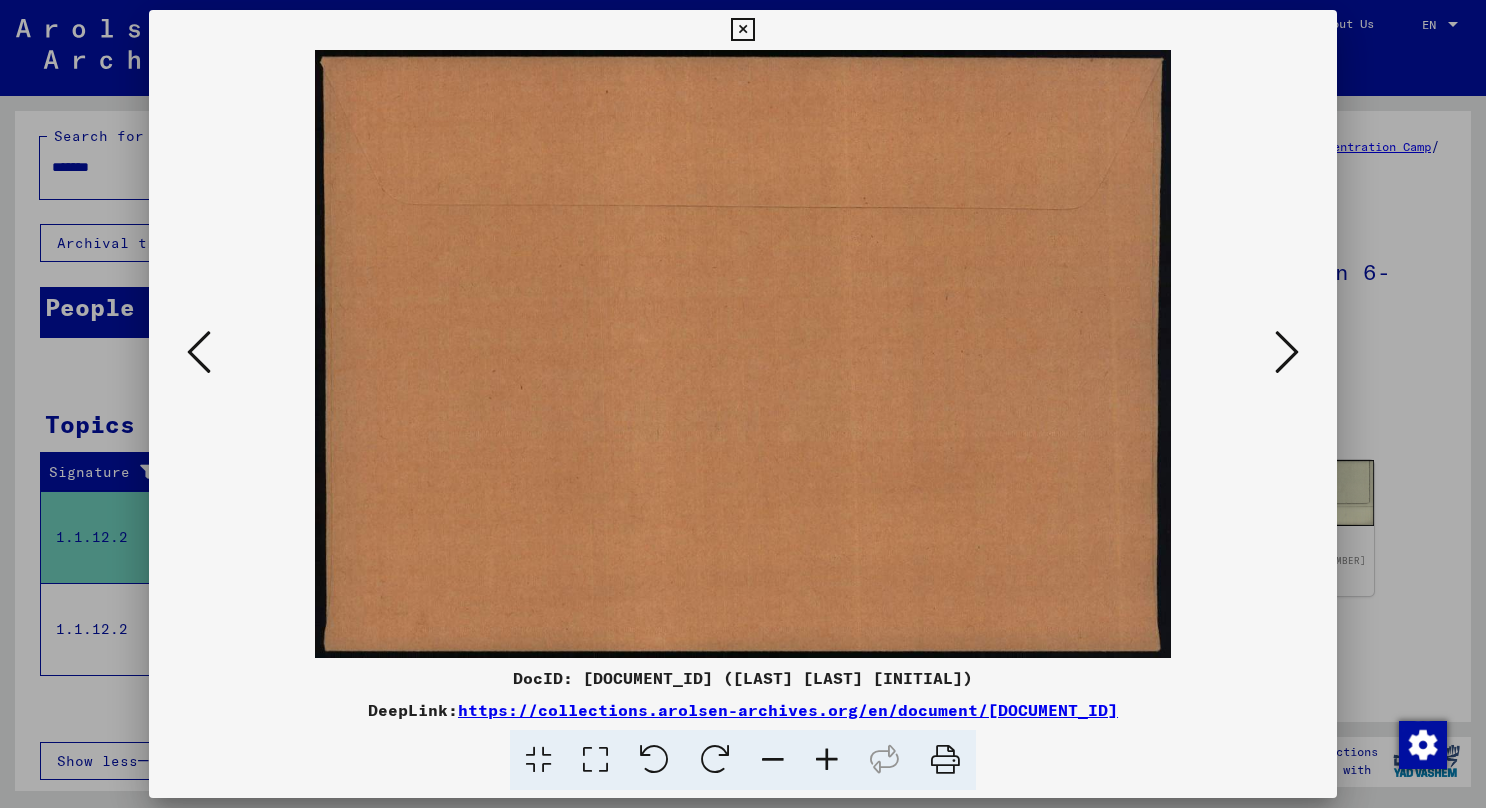 click at bounding box center [1287, 352] 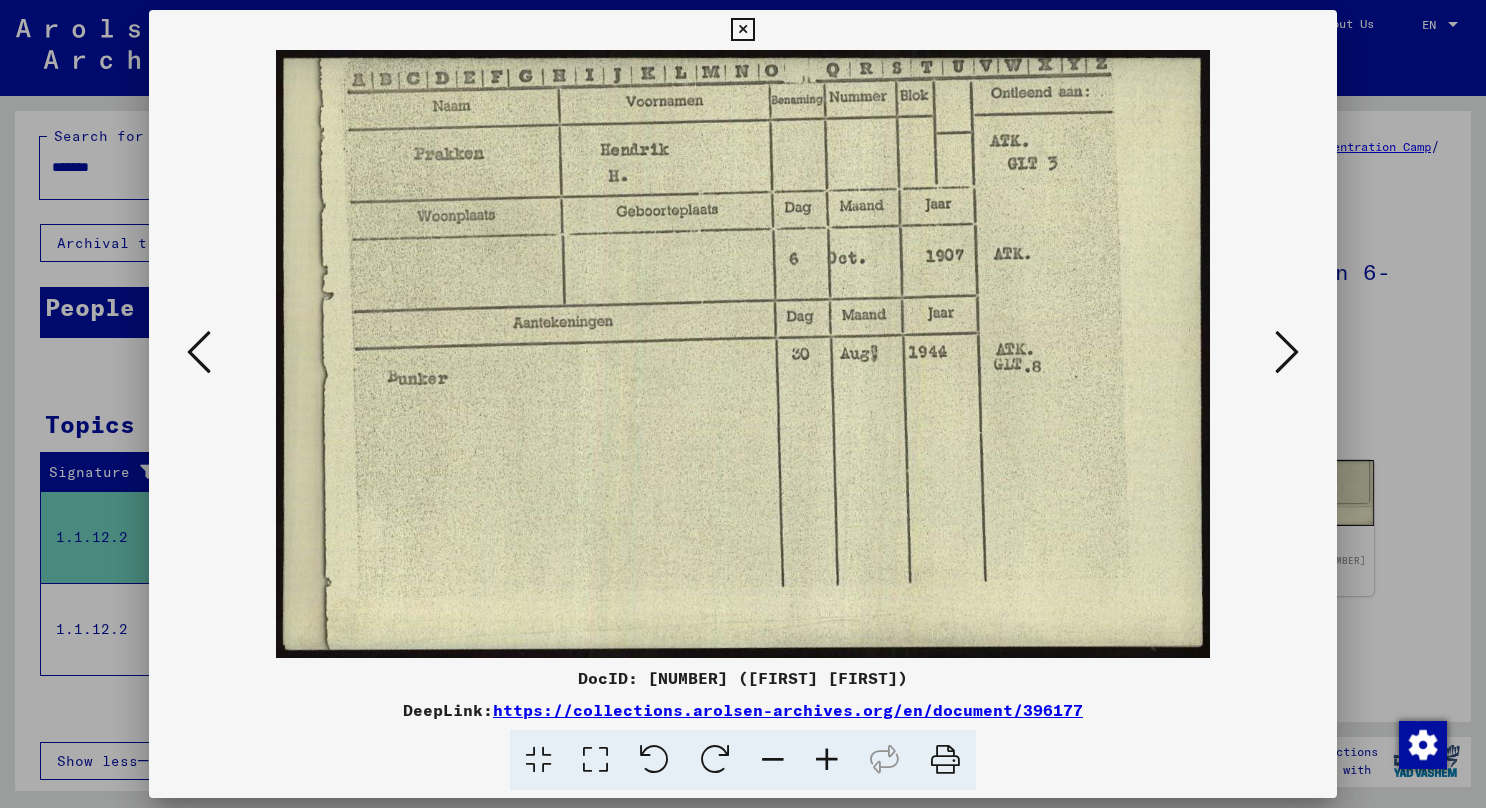 click at bounding box center [743, 354] 